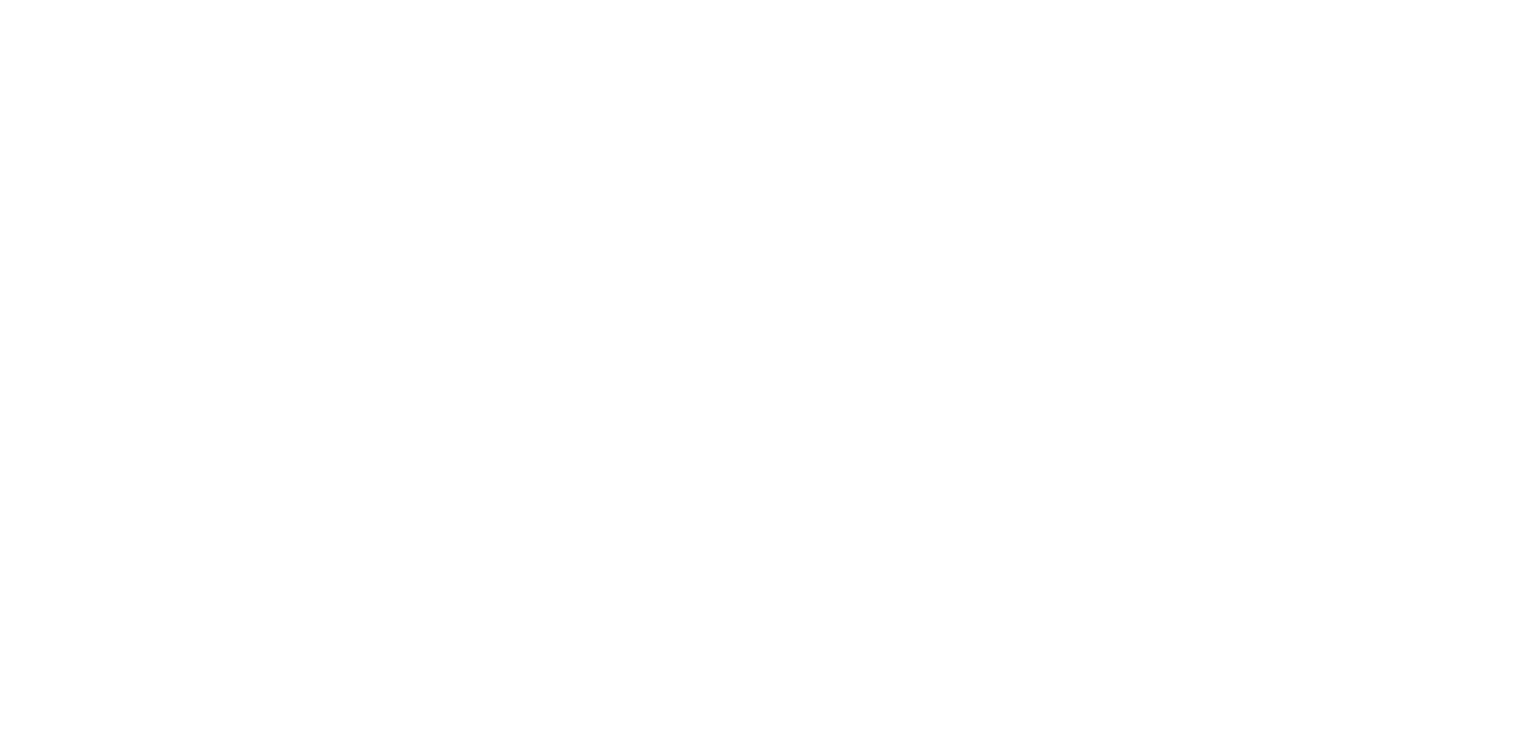 scroll, scrollTop: 0, scrollLeft: 0, axis: both 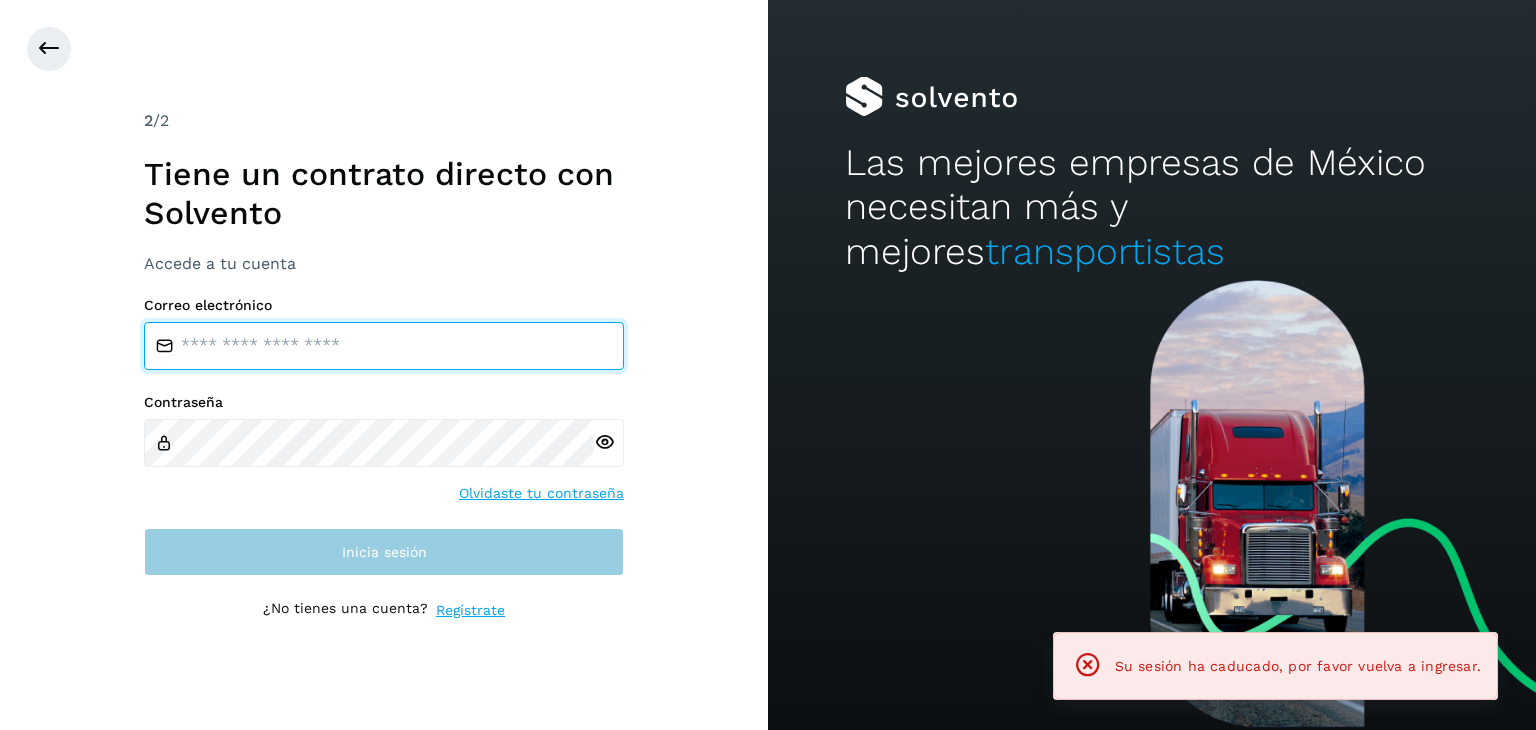 type on "**********" 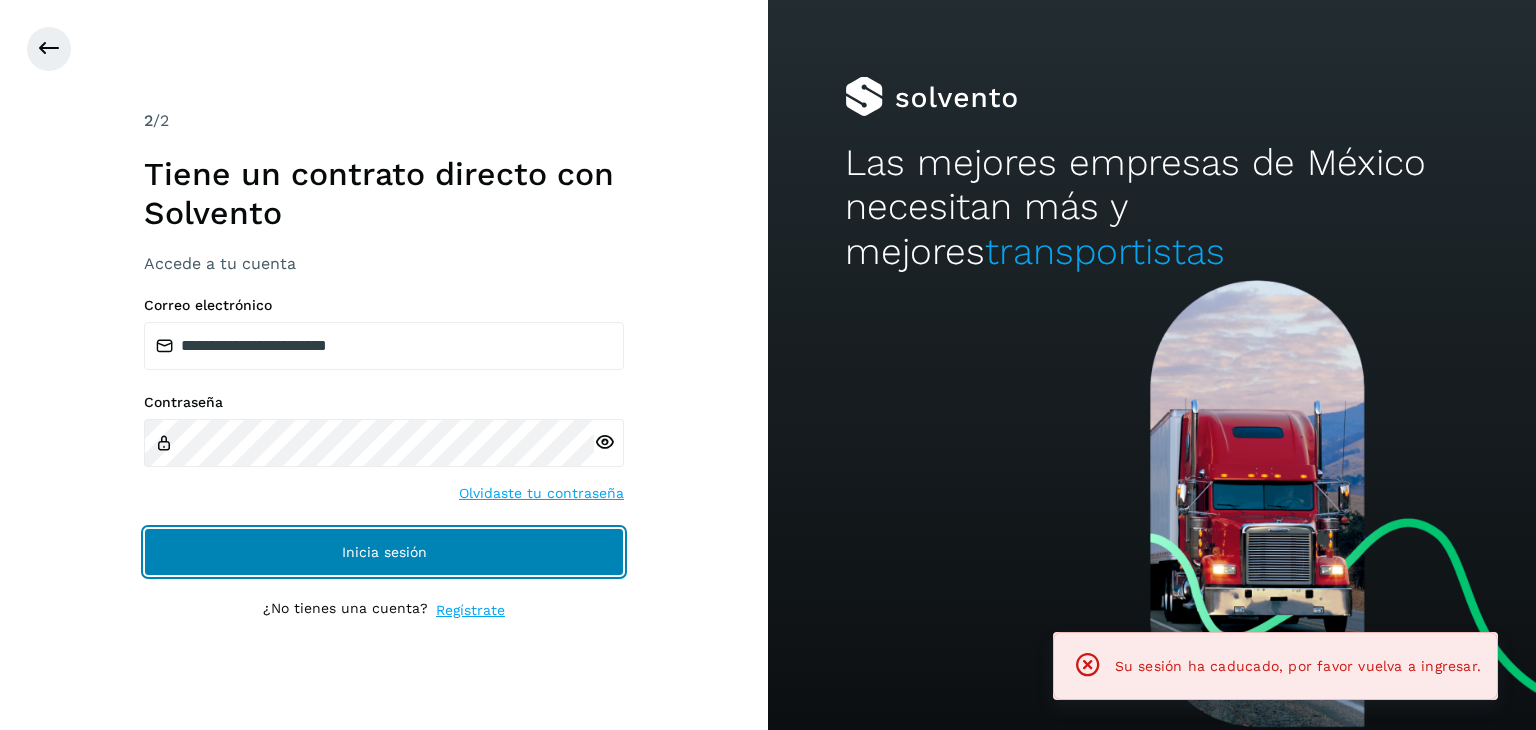 click on "Inicia sesión" at bounding box center (384, 552) 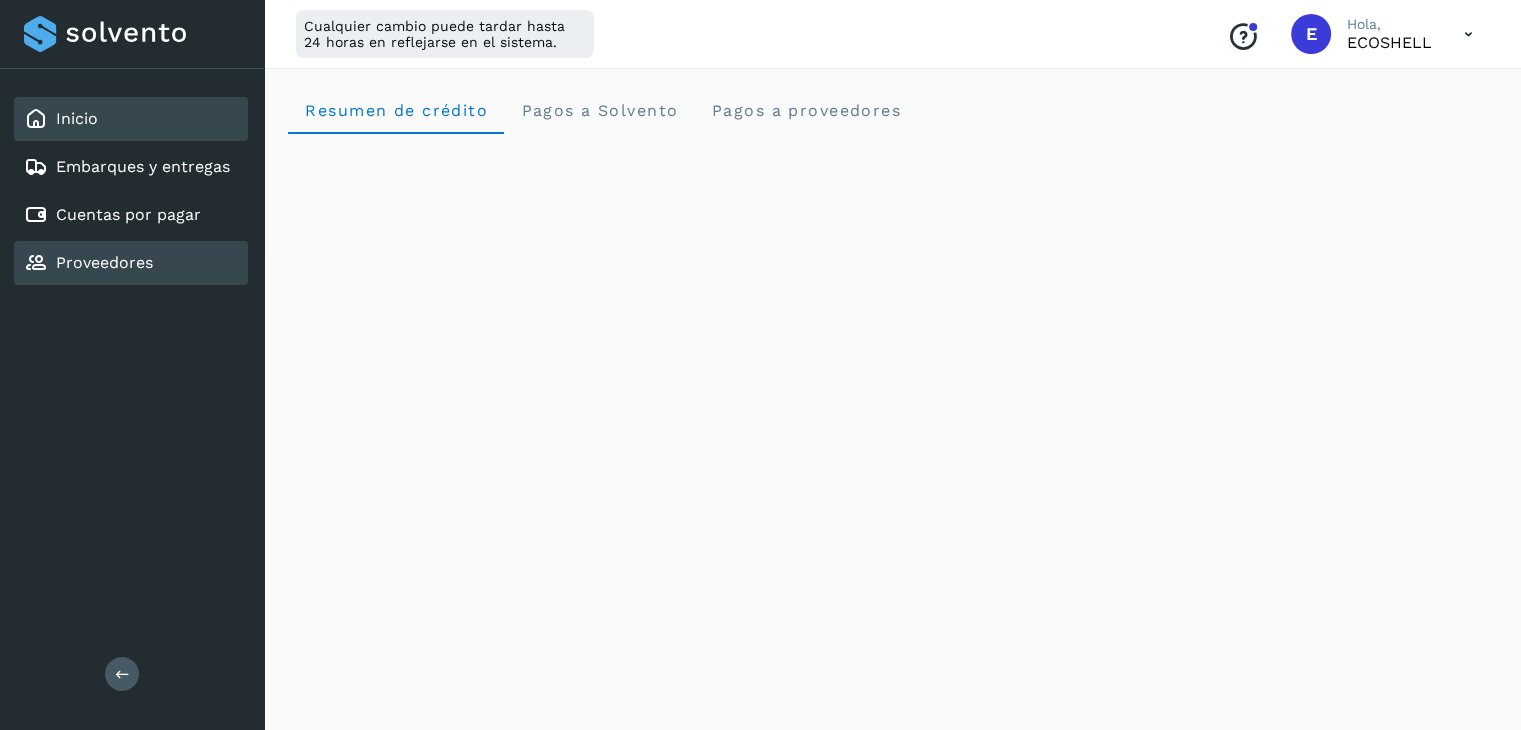 click on "Proveedores" at bounding box center (104, 262) 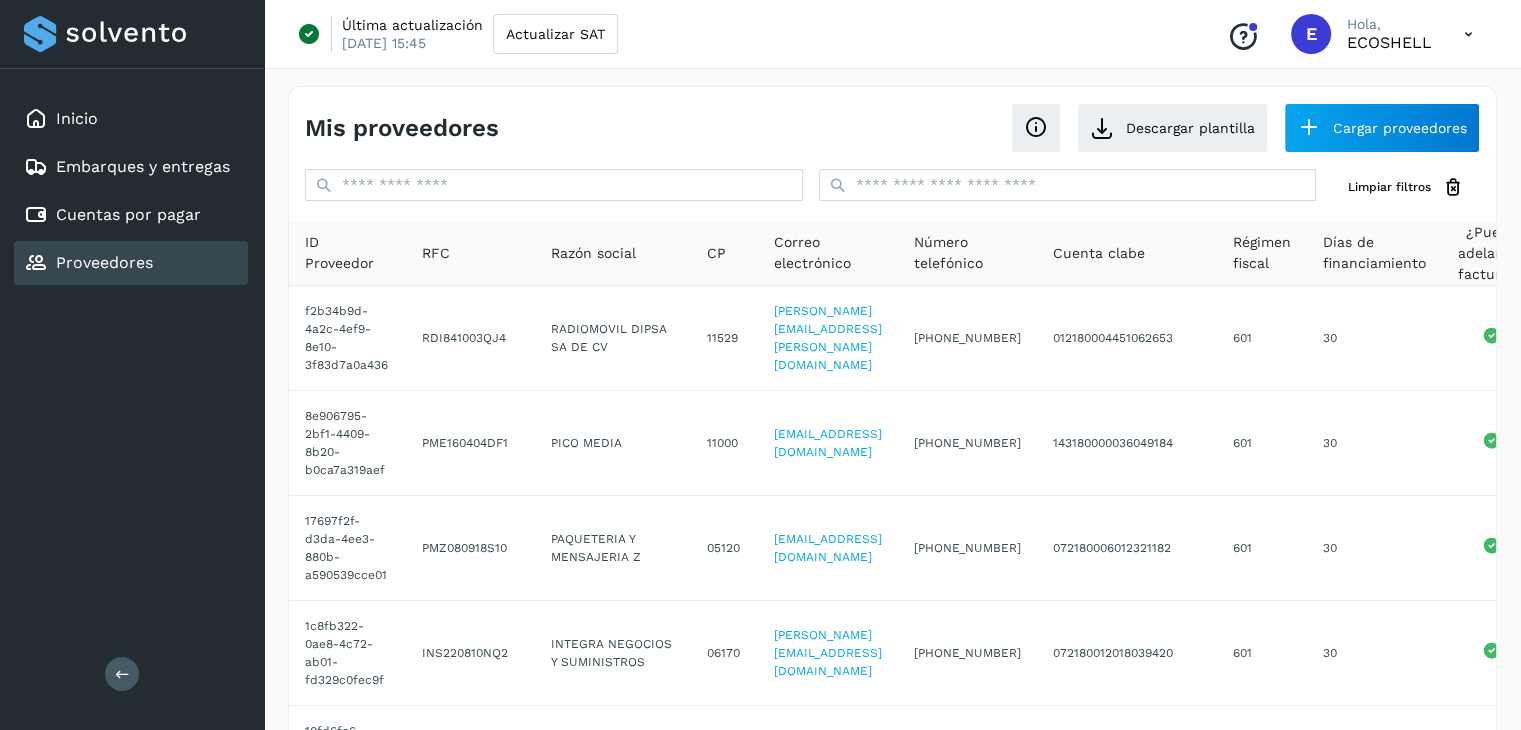 click at bounding box center (1468, 34) 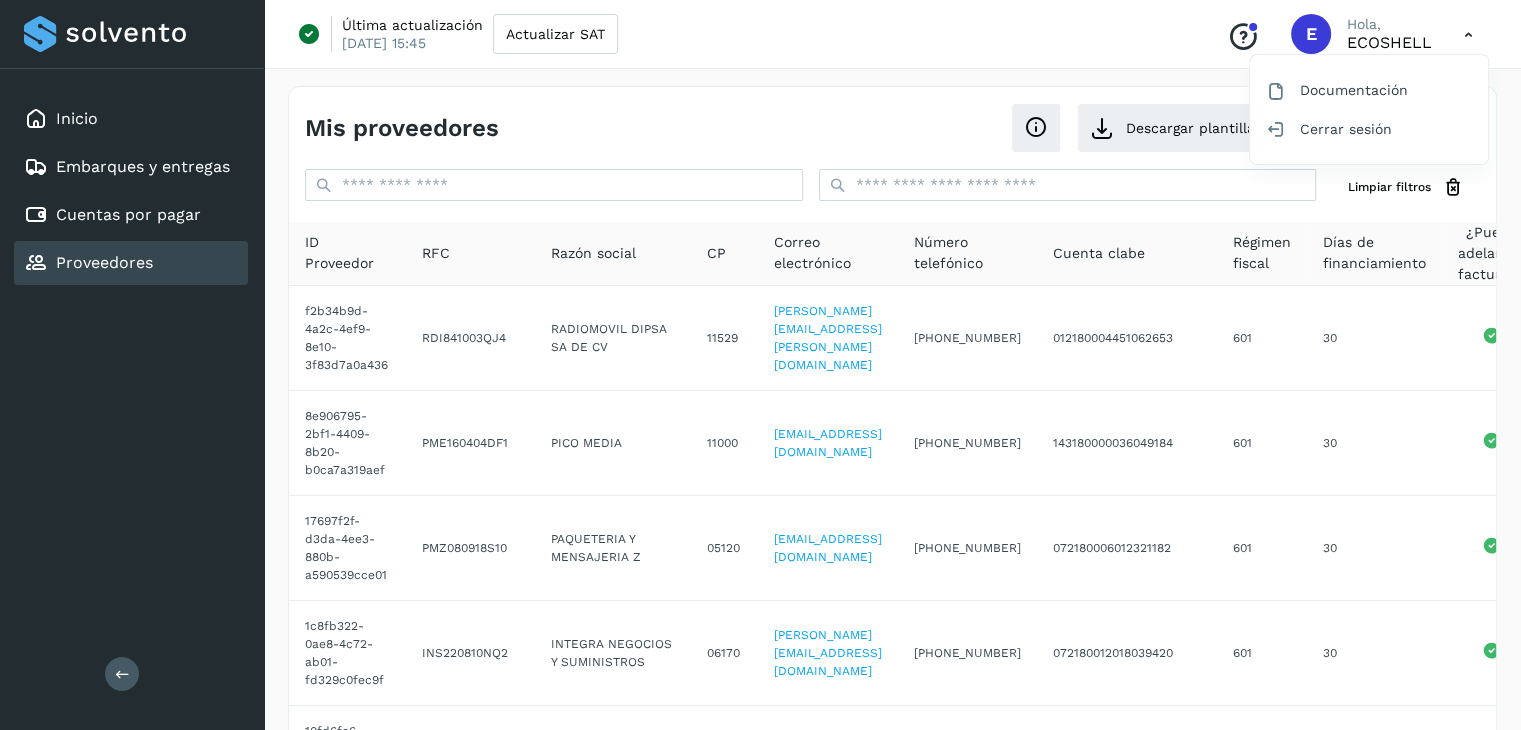 click at bounding box center [760, 365] 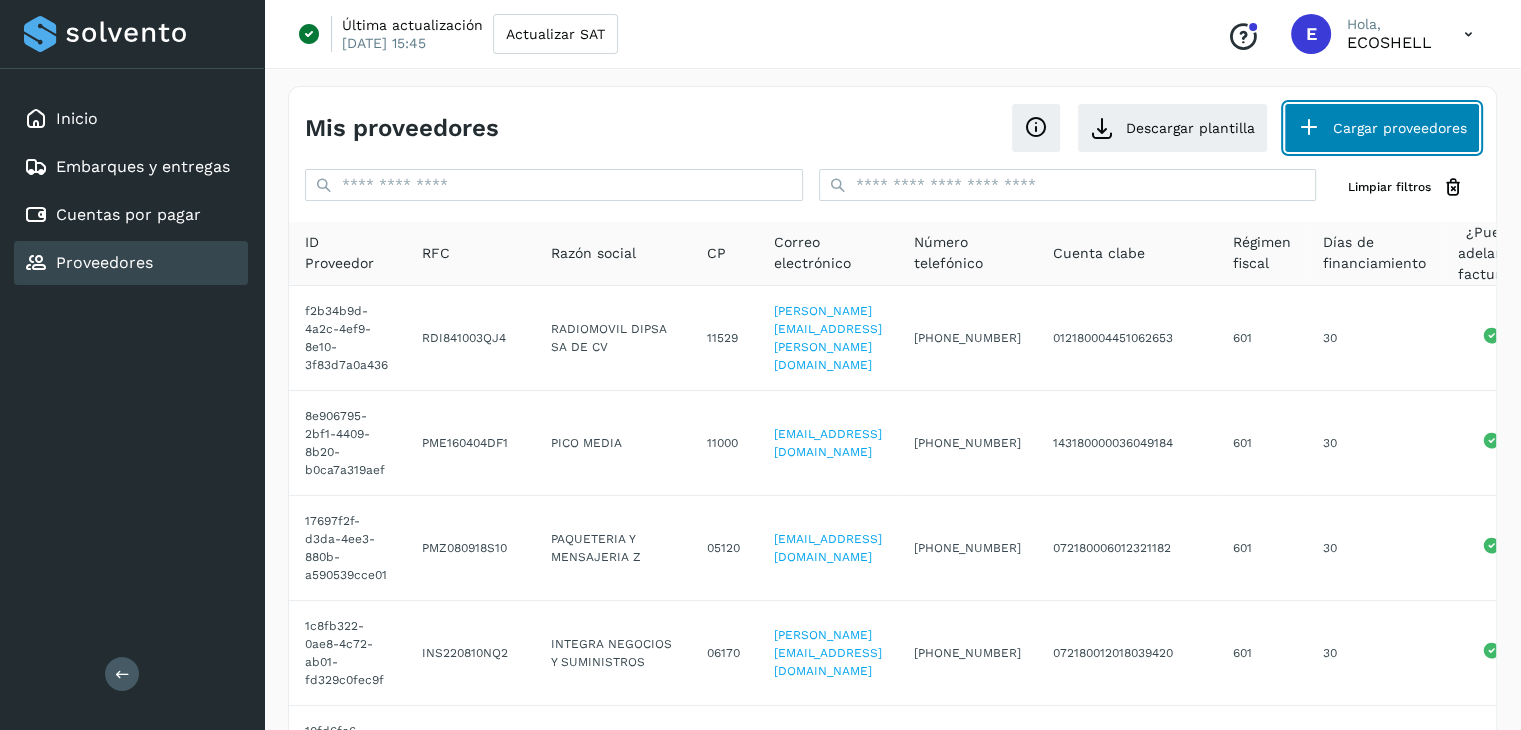 click on "Cargar proveedores" at bounding box center (1382, 128) 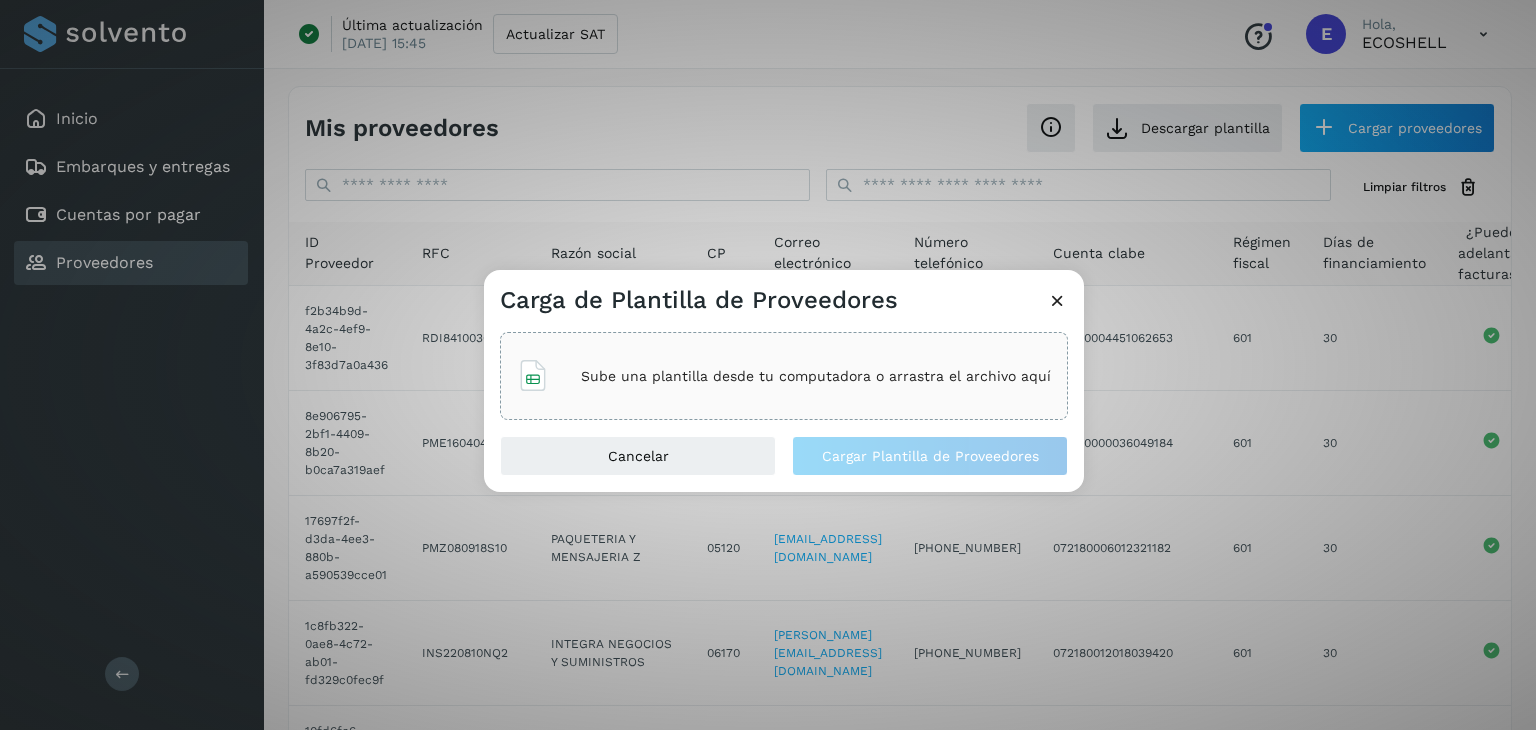 click on "Sube una plantilla desde tu computadora o arrastra el archivo aquí" 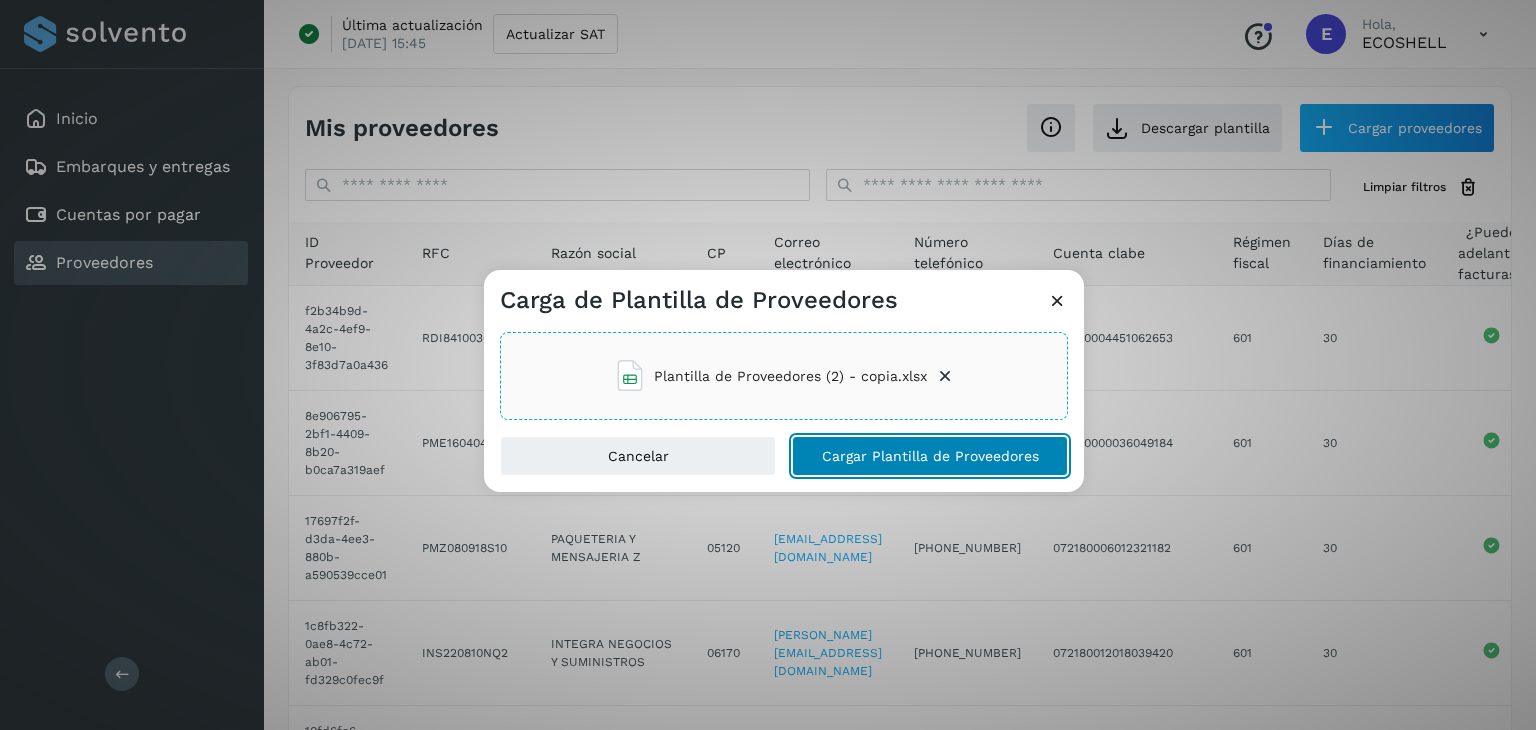 click on "Cargar Plantilla de Proveedores" 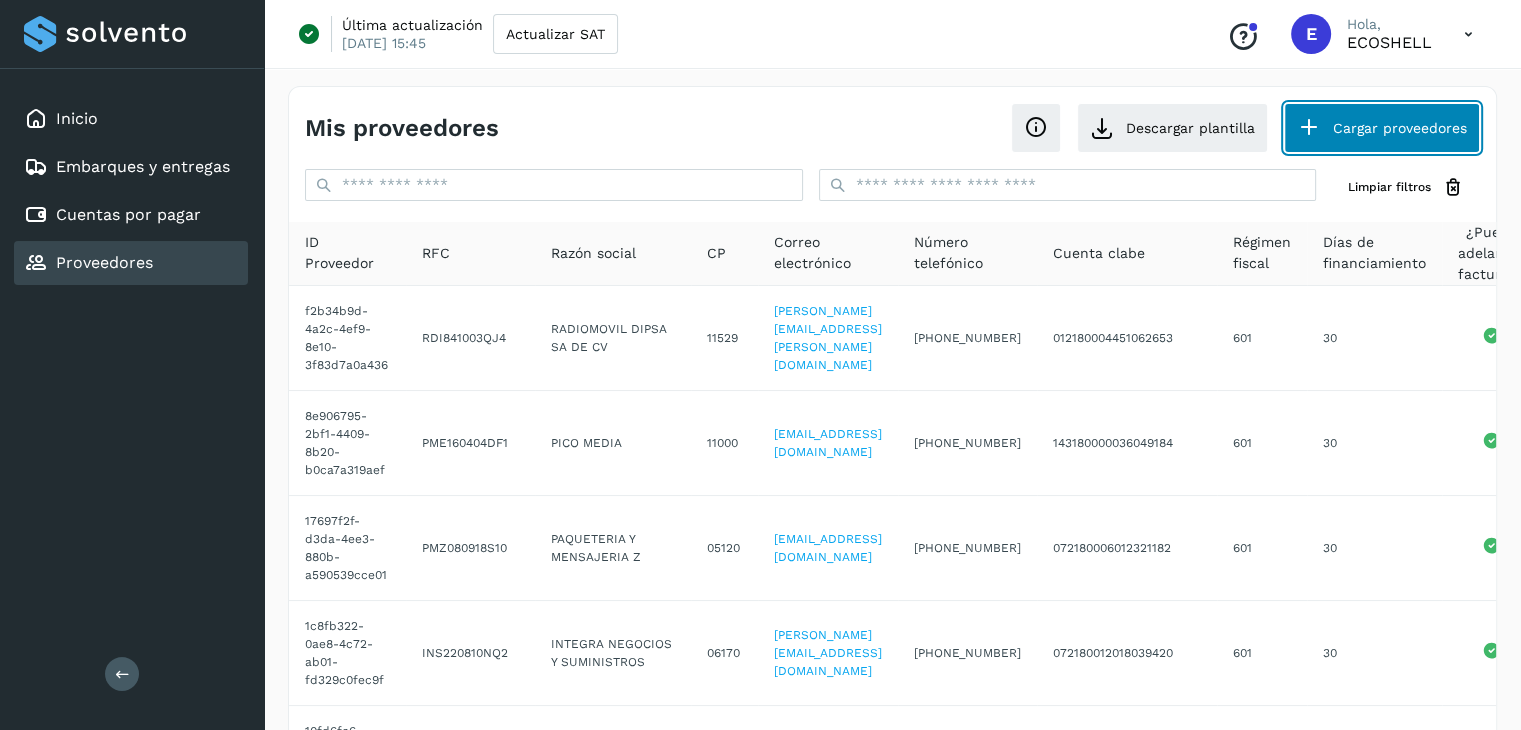 click on "Cargar proveedores" at bounding box center [1382, 128] 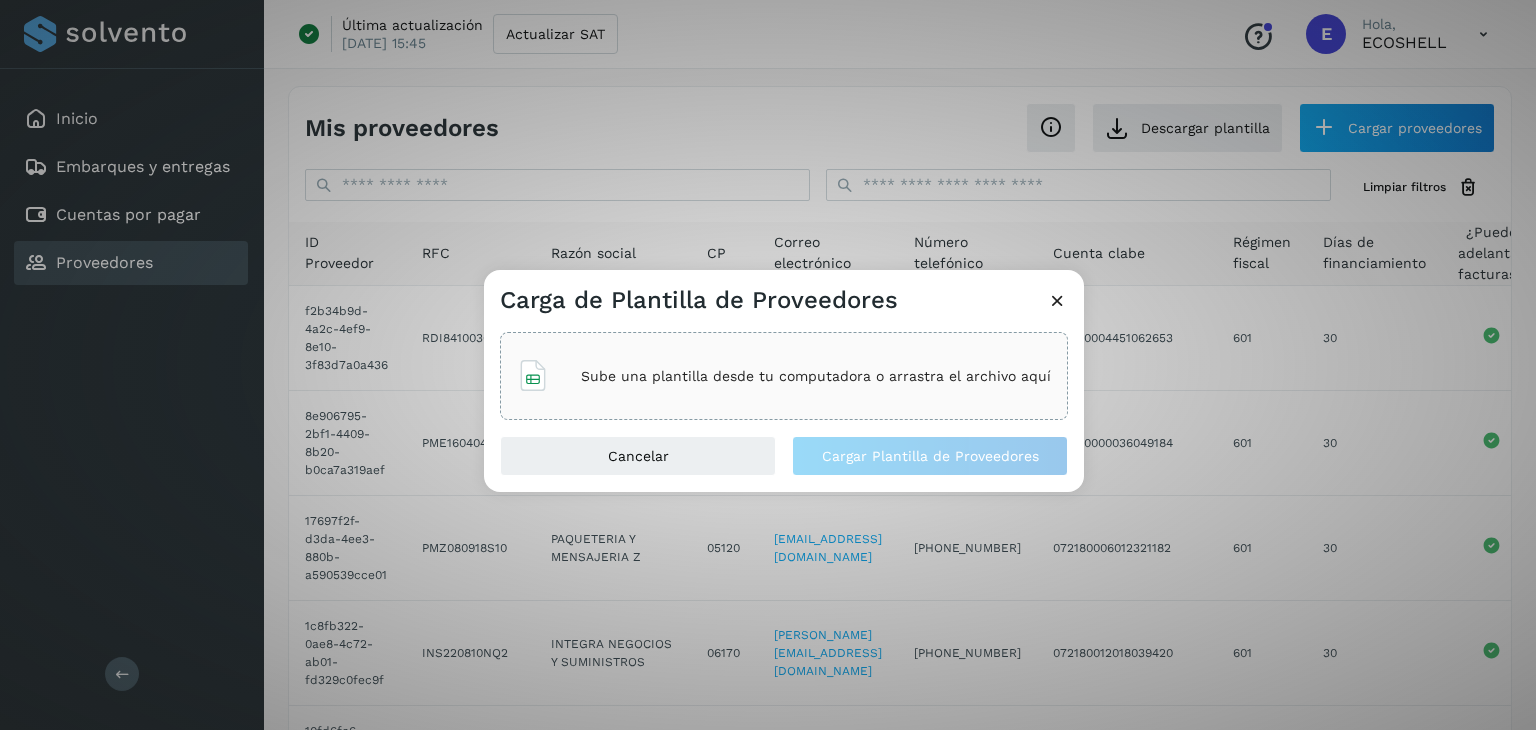 click on "Sube una plantilla desde tu computadora o arrastra el archivo aquí" 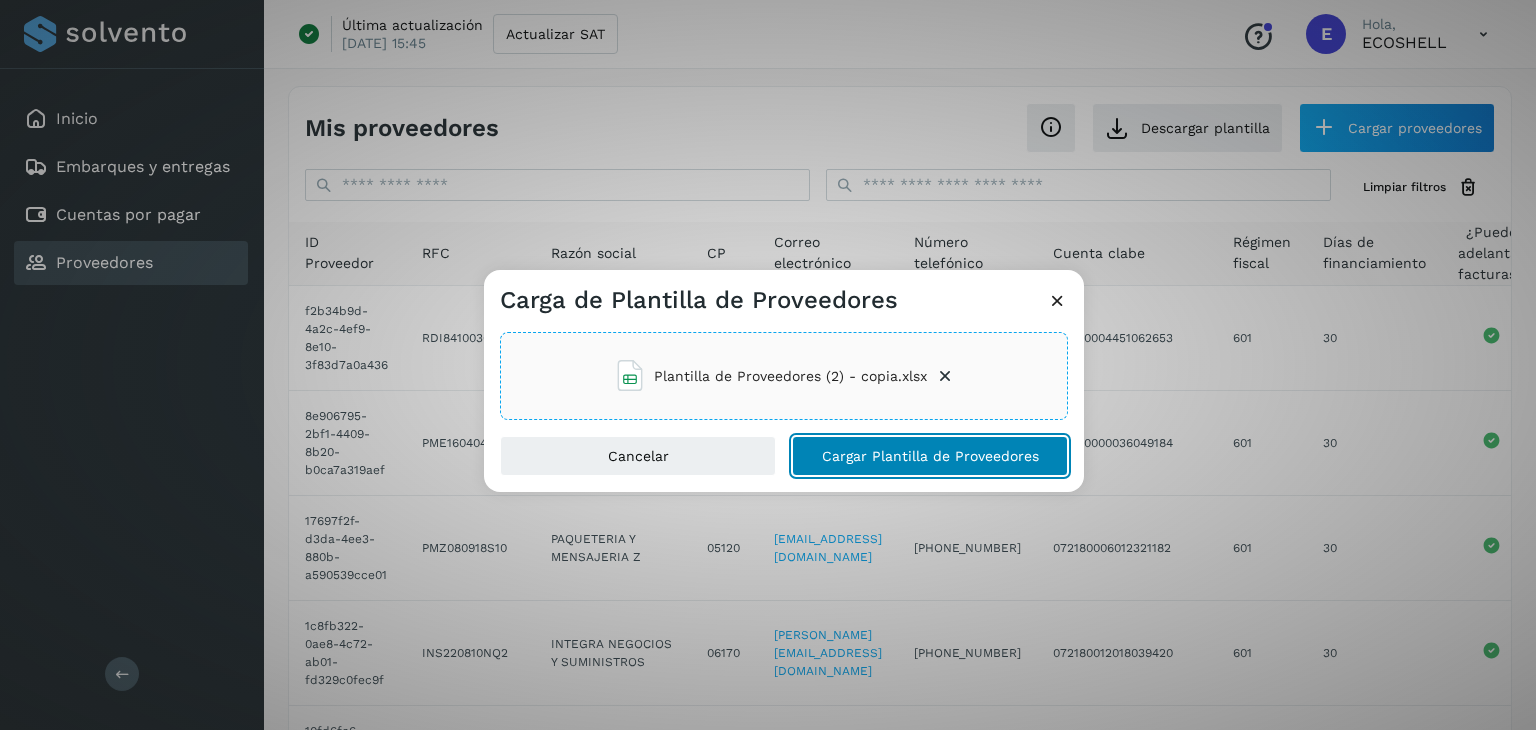 click on "Cargar Plantilla de Proveedores" 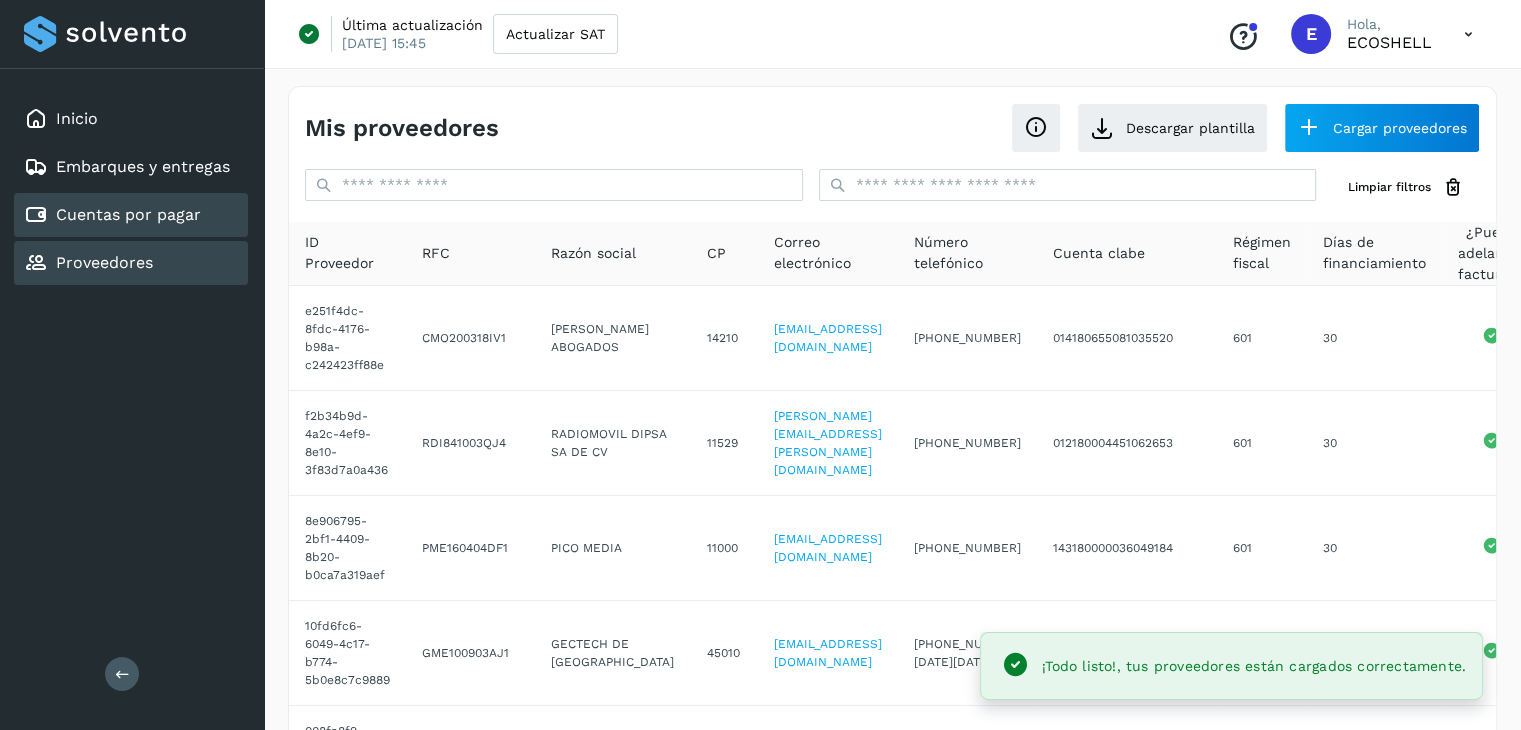 click on "Cuentas por pagar" at bounding box center [112, 215] 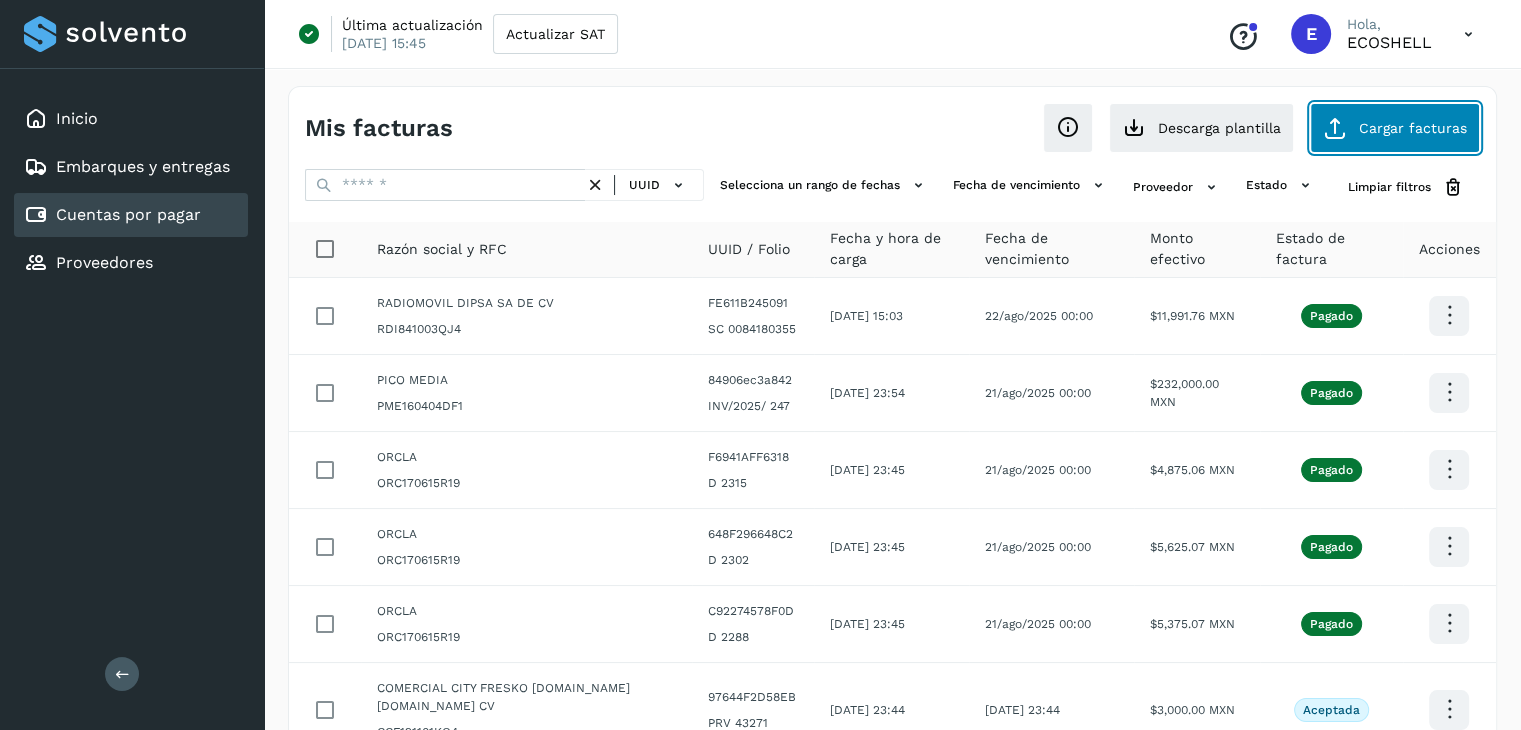 click on "Cargar facturas" 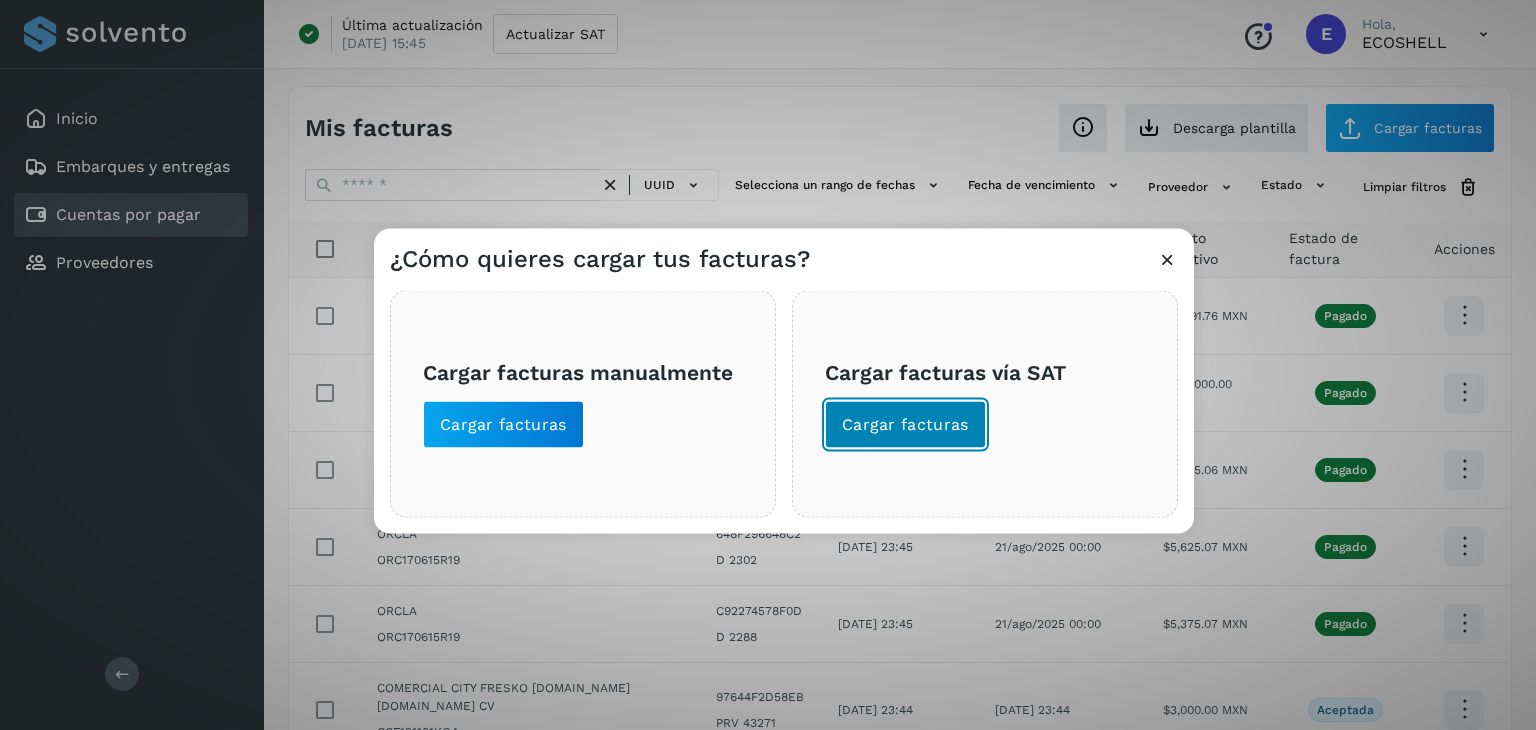 click on "Cargar facturas" at bounding box center (905, 425) 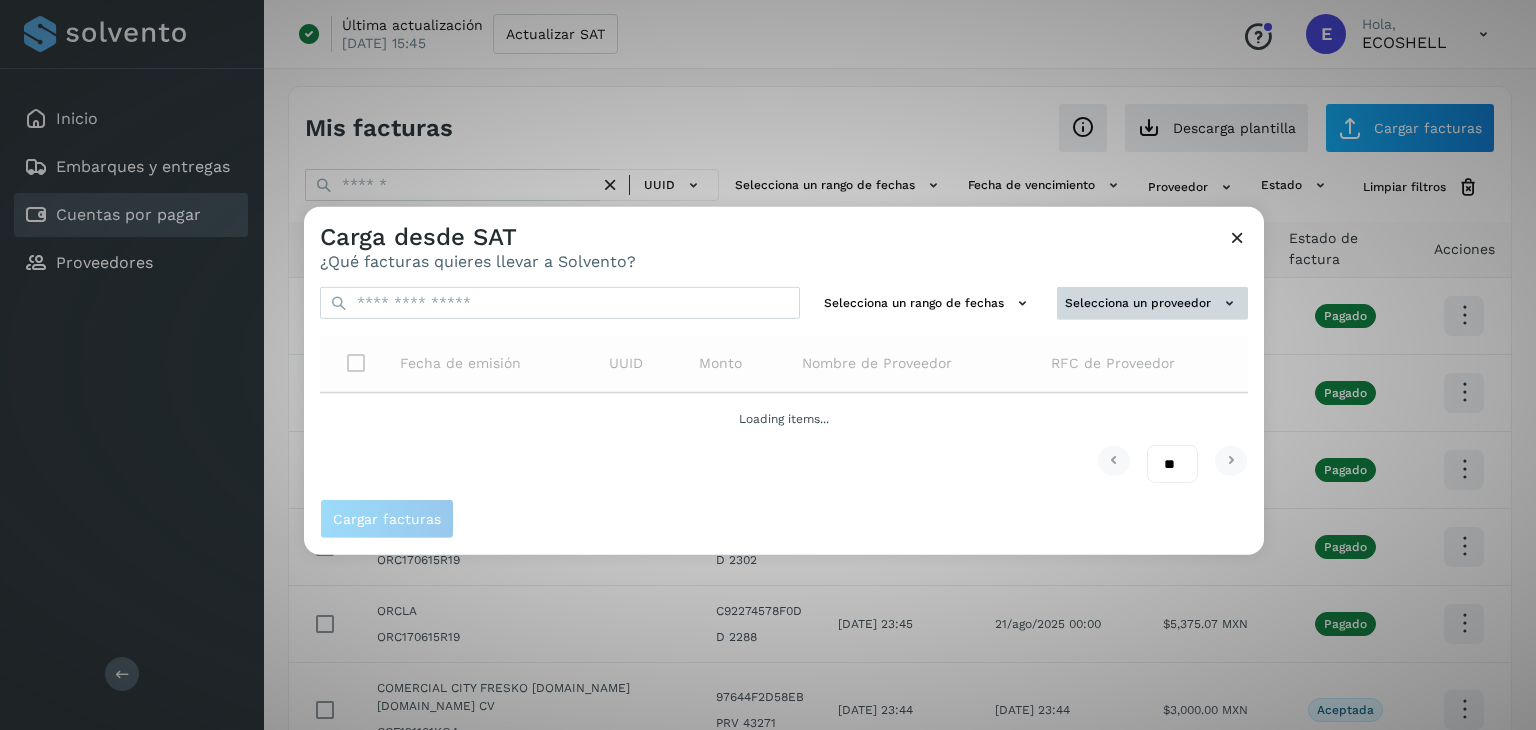 click on "Selecciona un proveedor" at bounding box center (1152, 303) 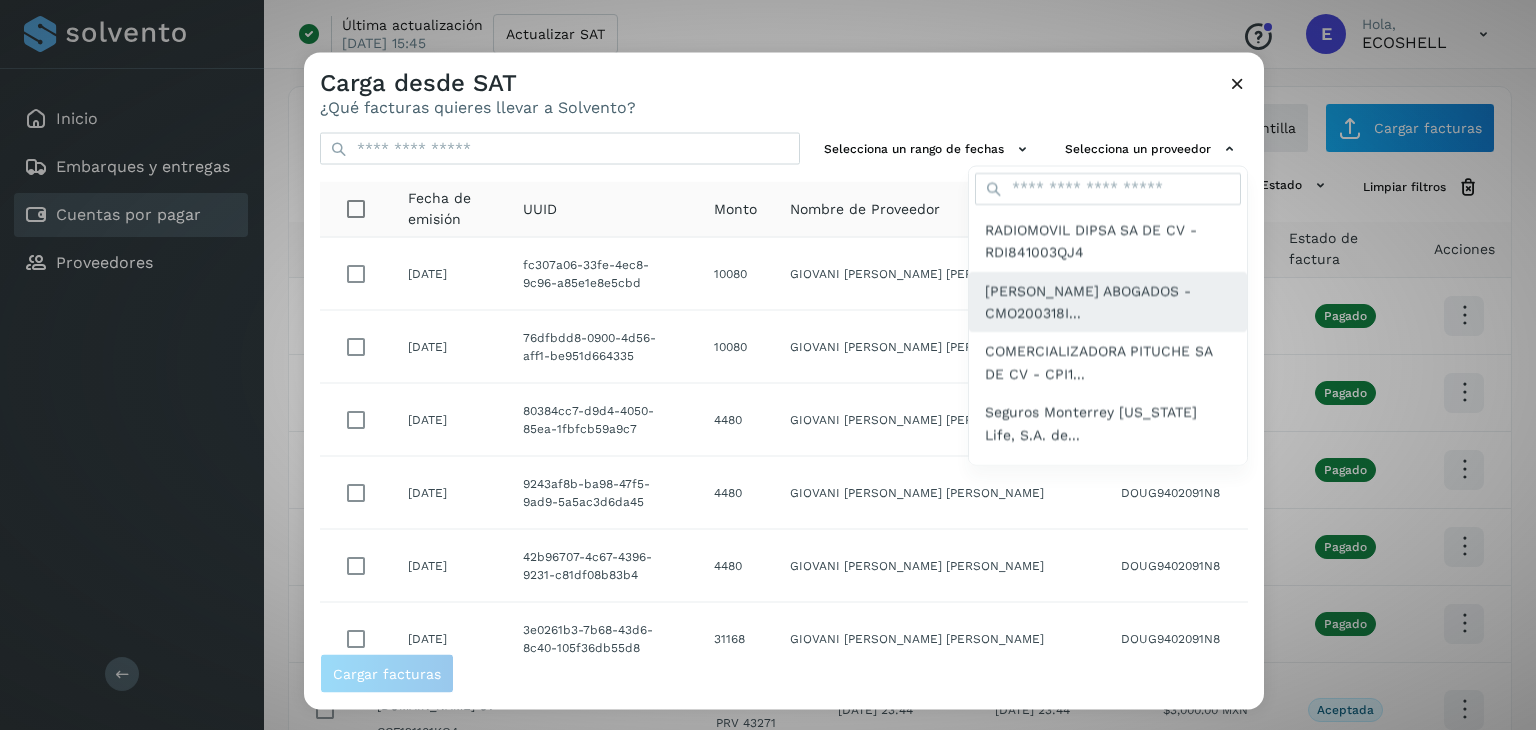 click on "[PERSON_NAME] ABOGADOS - CMO200318I..." at bounding box center [1108, 301] 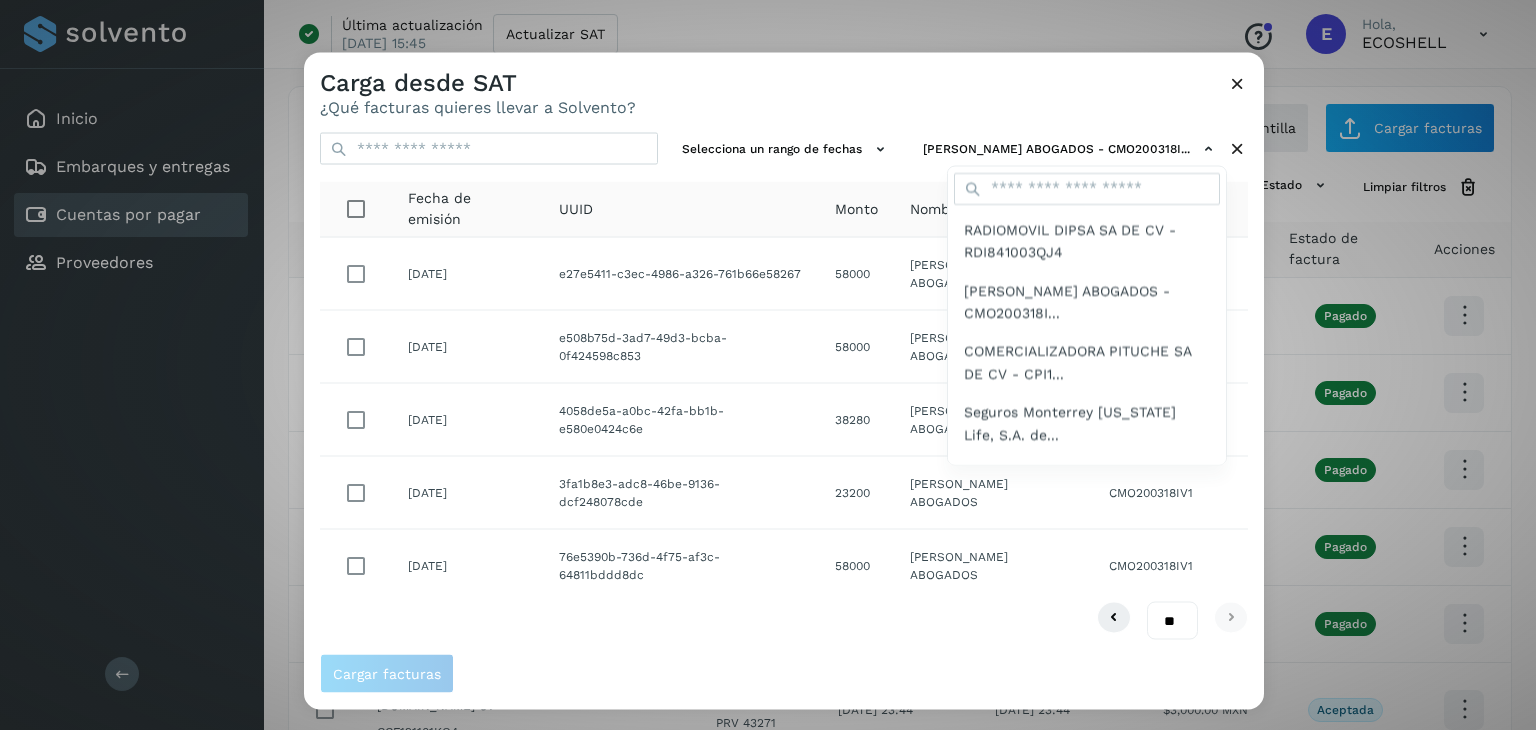 click at bounding box center [1072, 418] 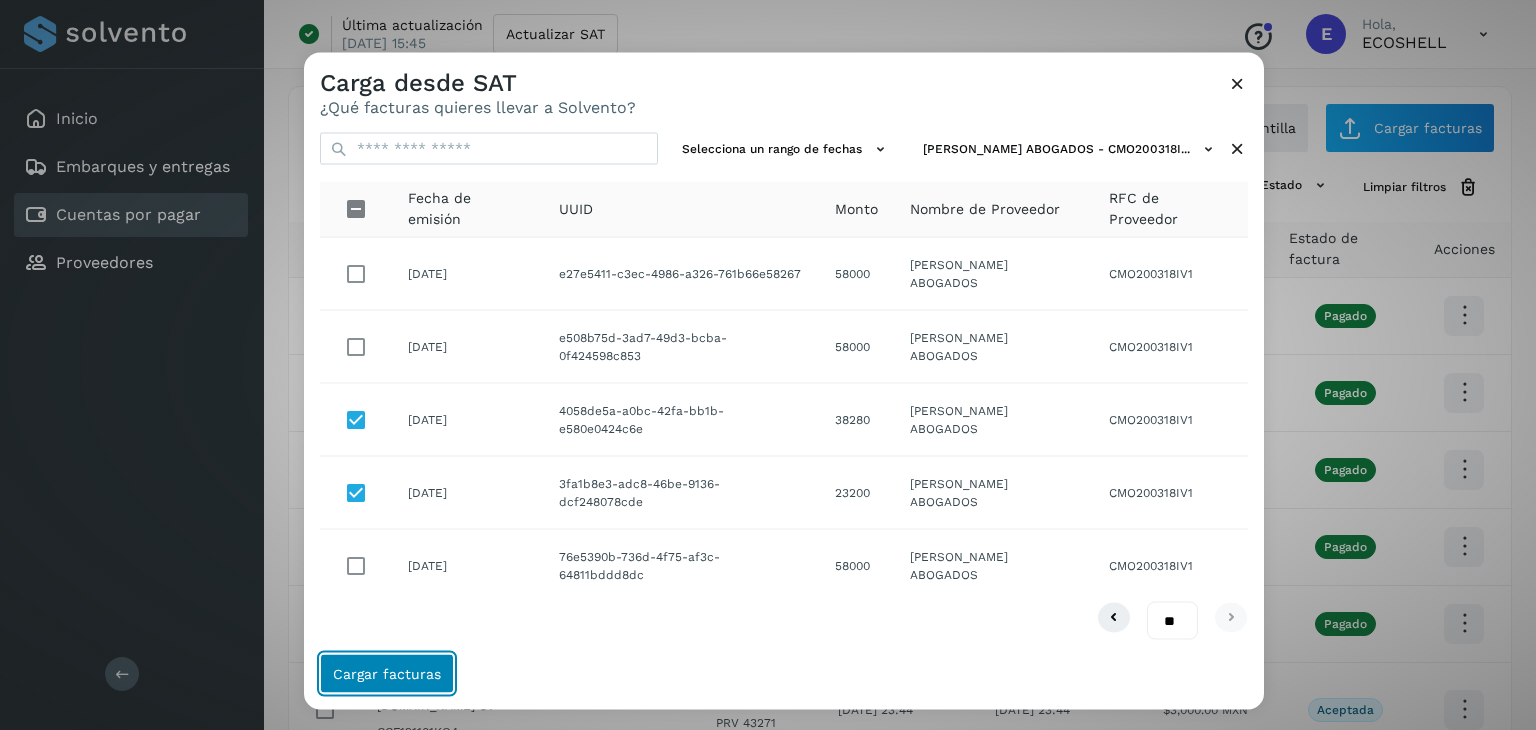 click on "Cargar facturas" 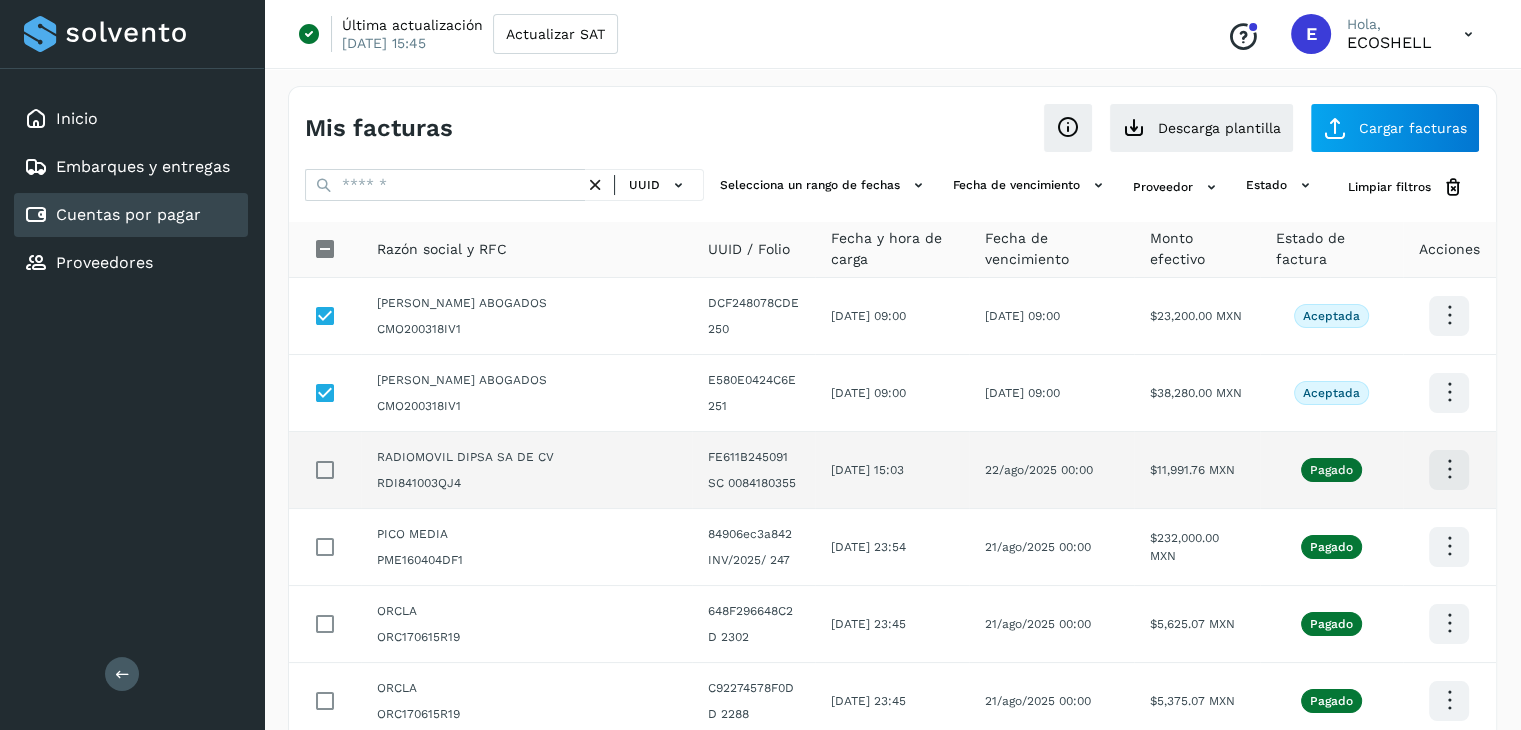 scroll, scrollTop: 511, scrollLeft: 0, axis: vertical 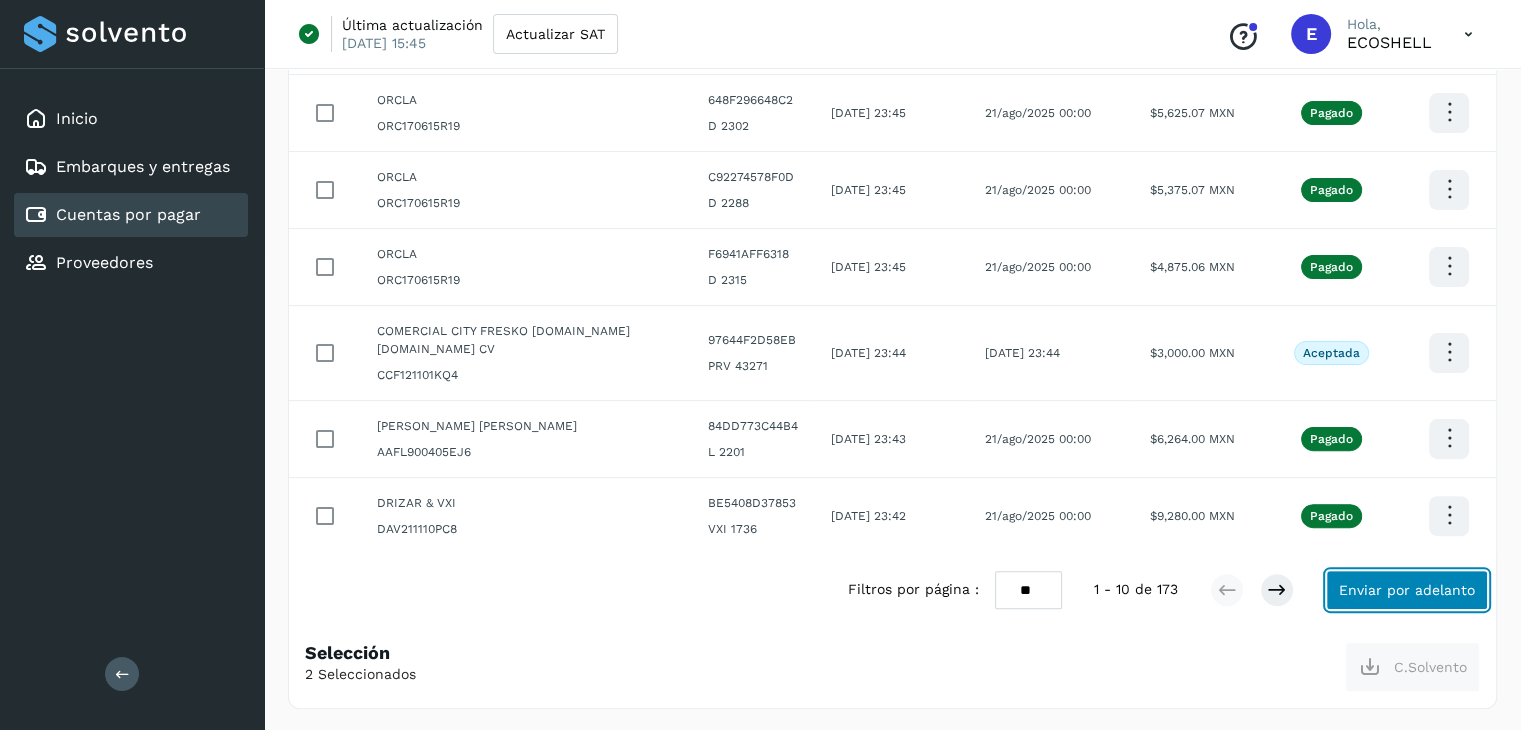 click on "Enviar por adelanto" 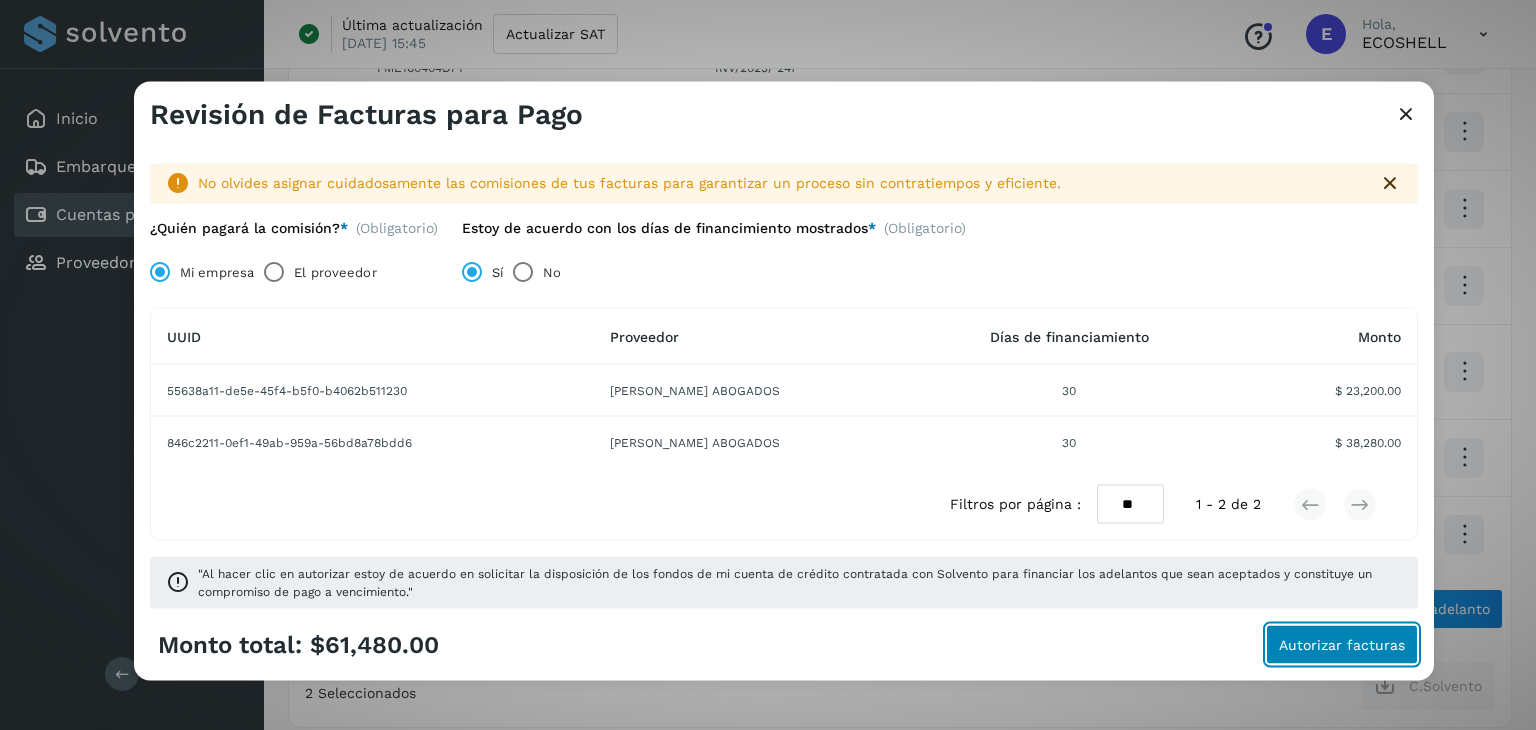 click on "Autorizar facturas" 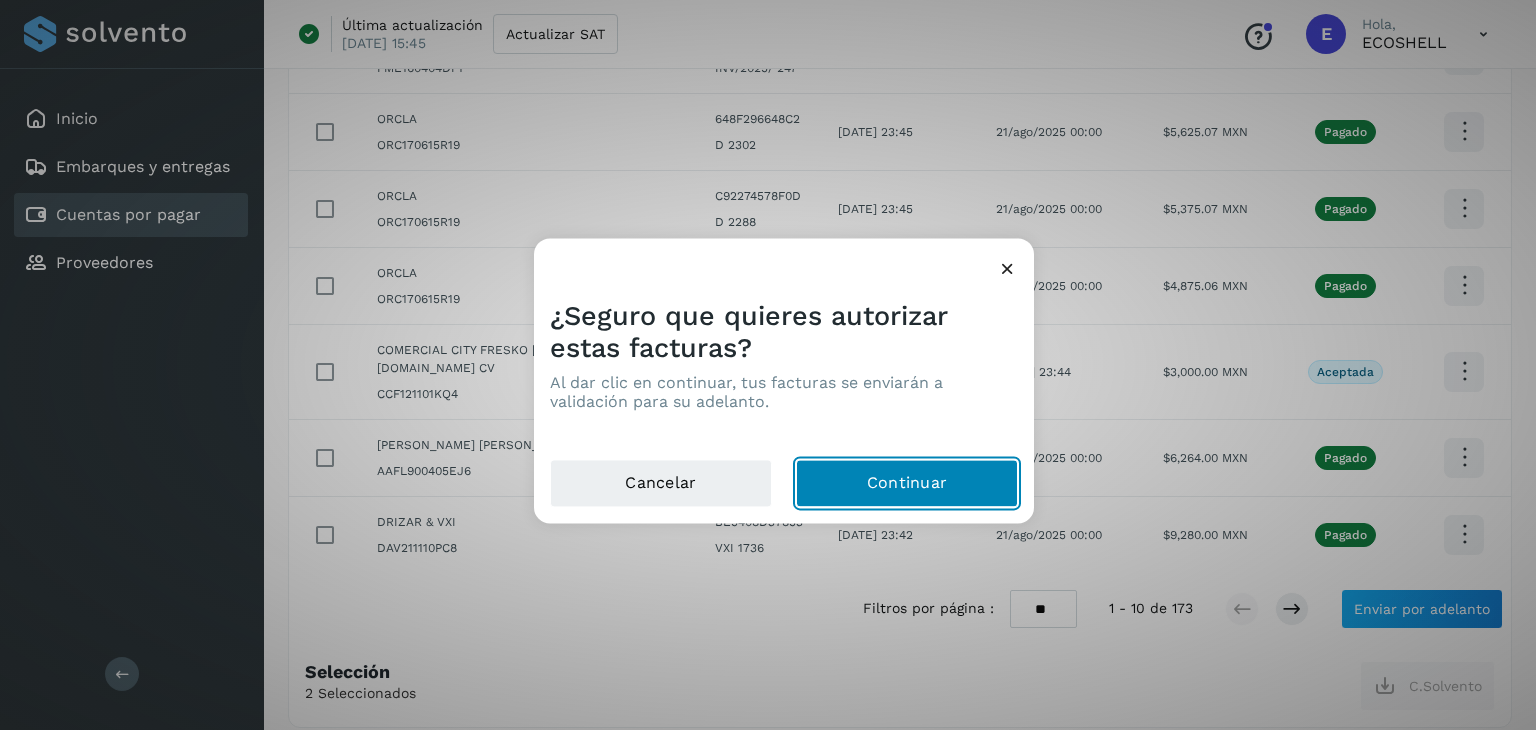 click on "Continuar" 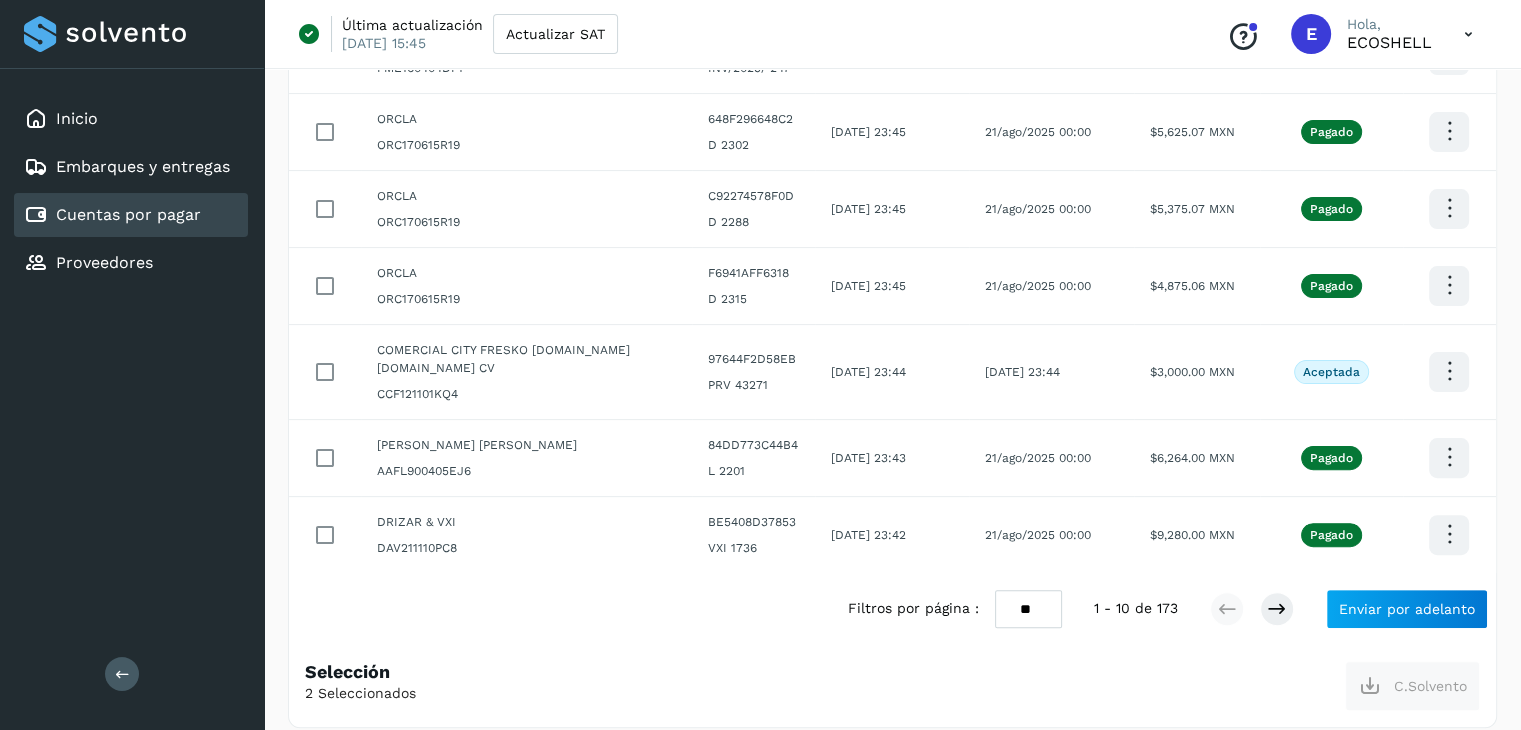 scroll, scrollTop: 0, scrollLeft: 0, axis: both 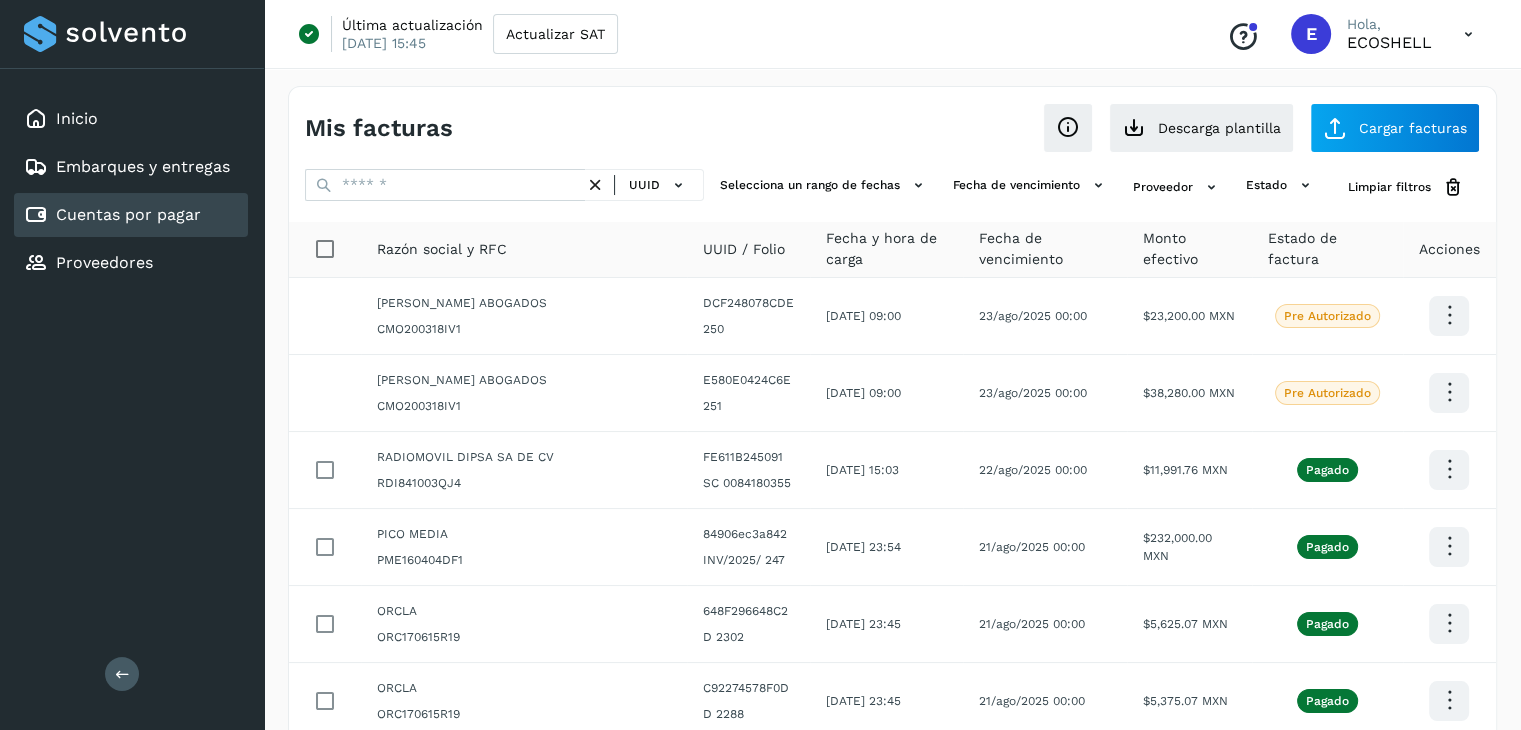 click at bounding box center (1468, 34) 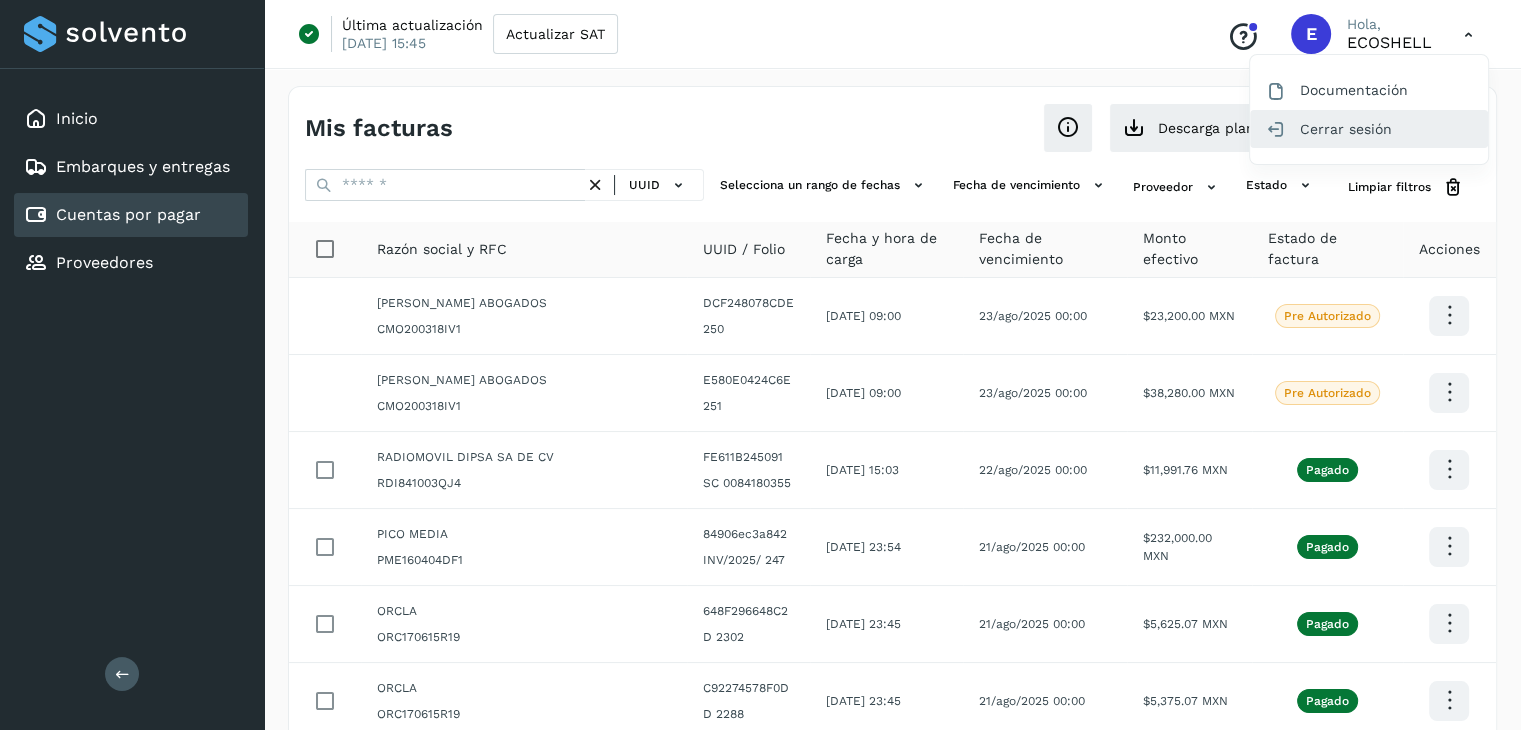 click on "Cerrar sesión" 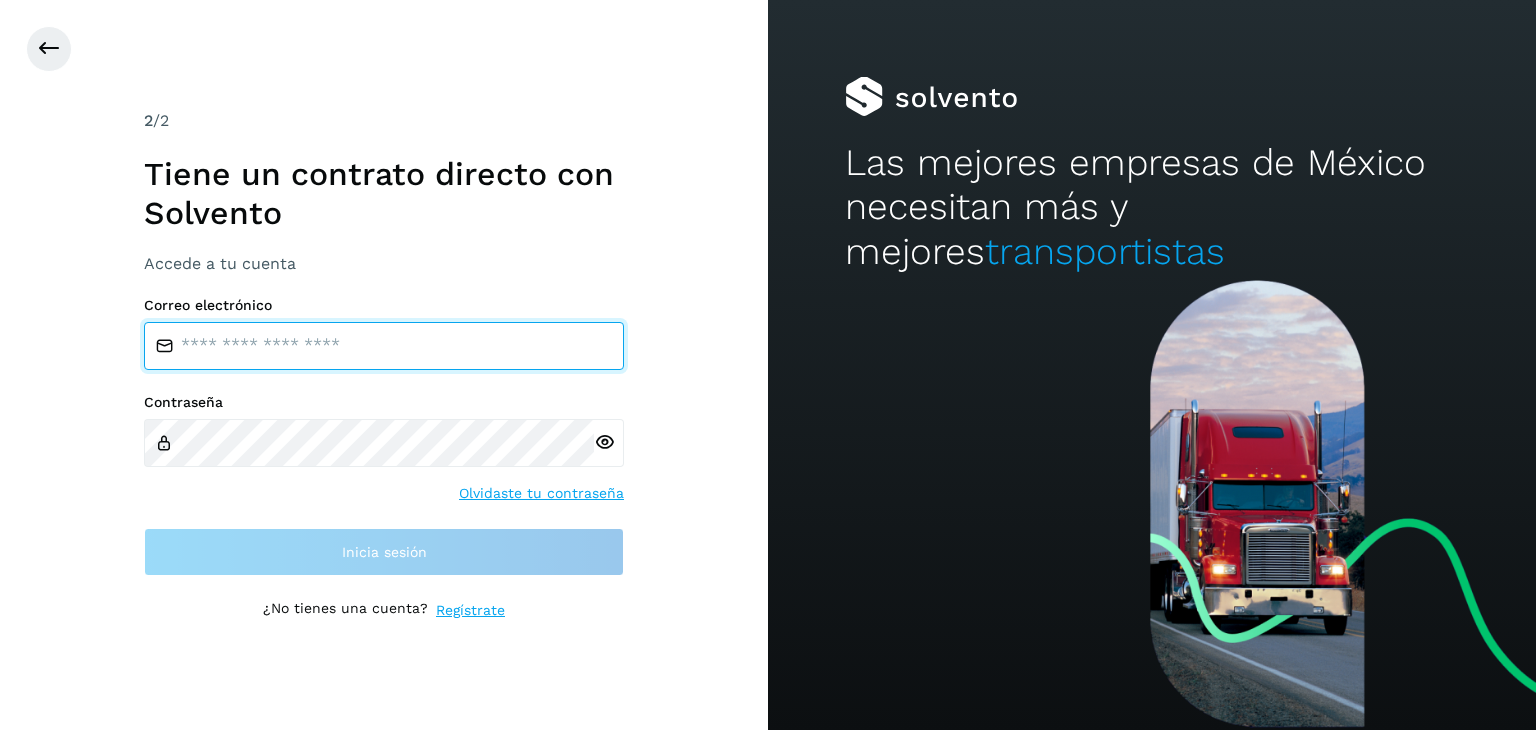 type on "**********" 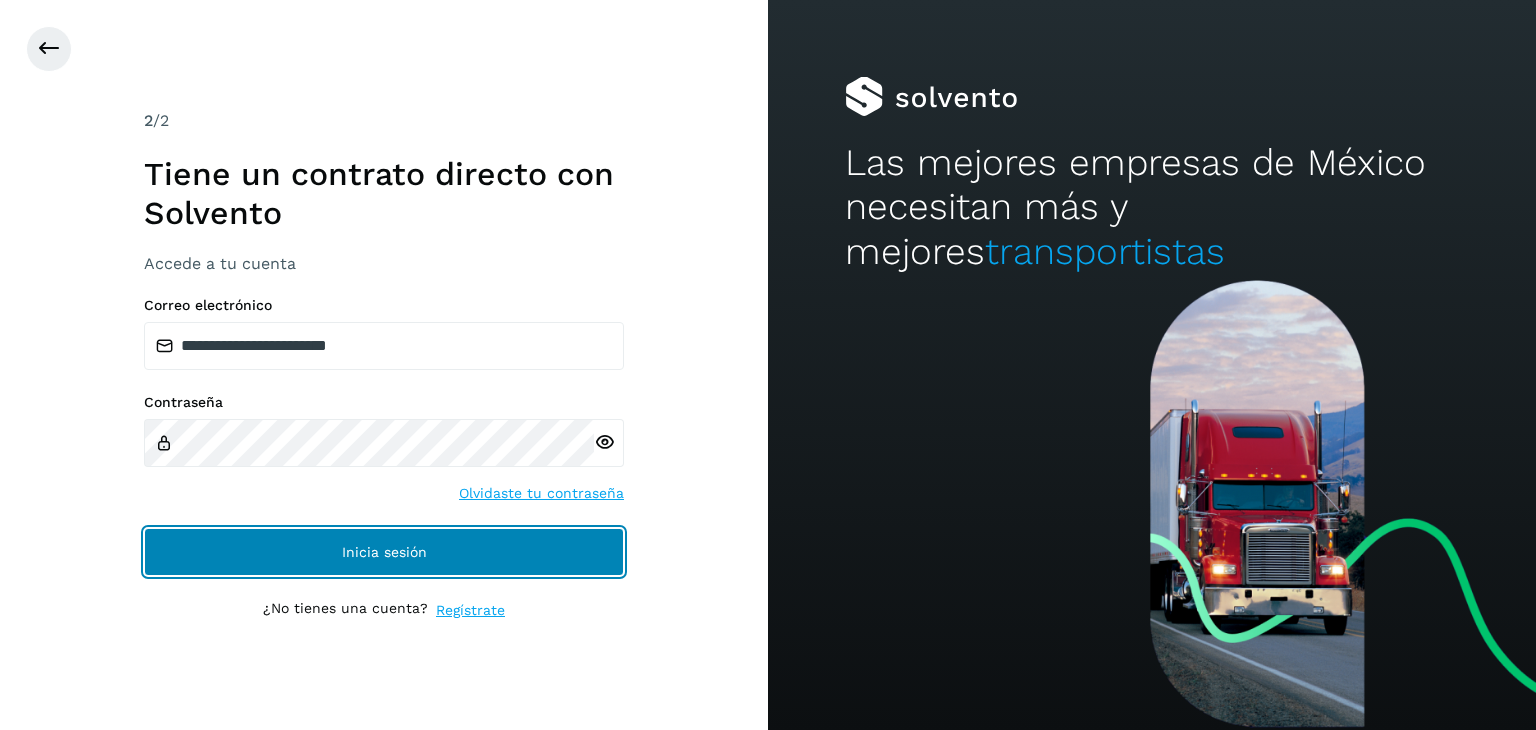 click on "Inicia sesión" at bounding box center [384, 552] 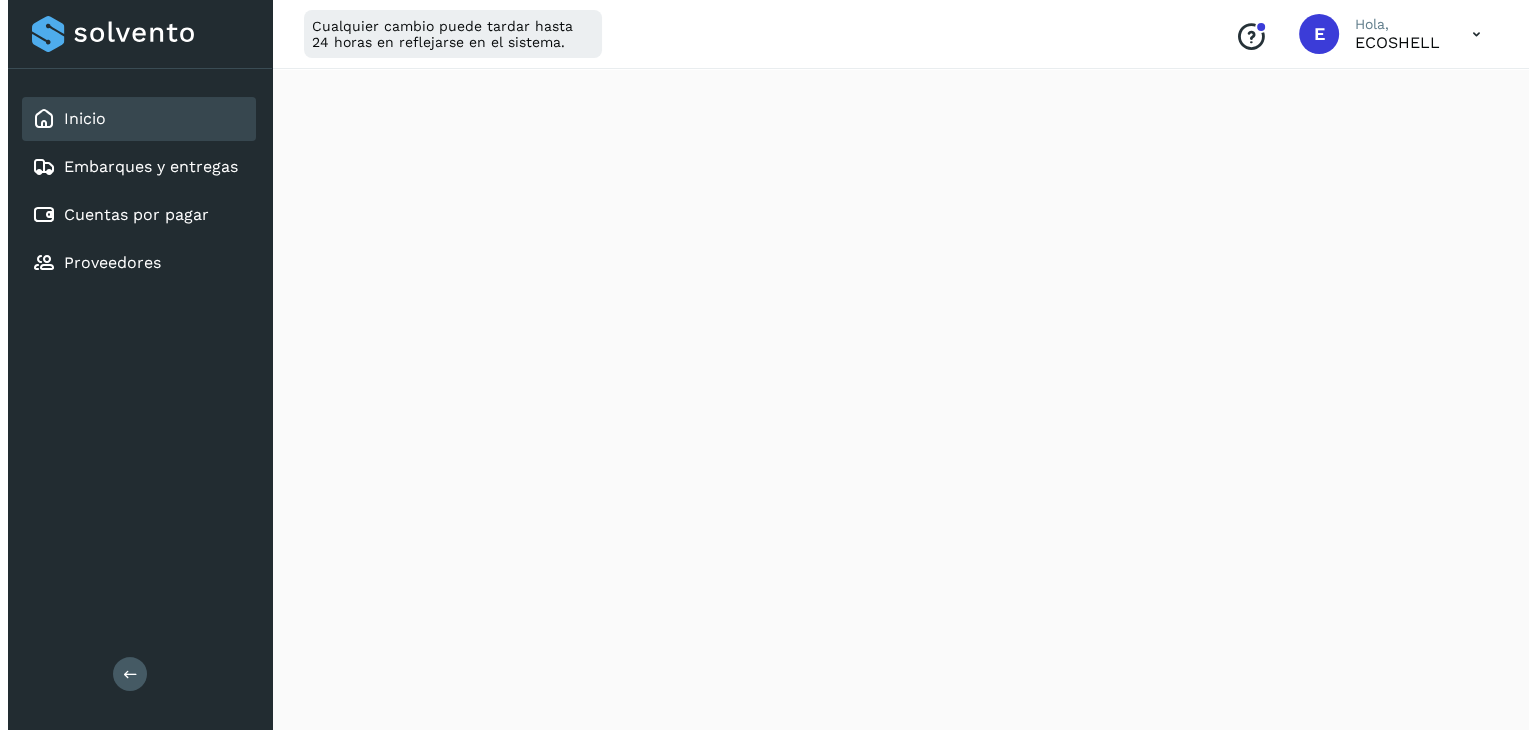 scroll, scrollTop: 0, scrollLeft: 0, axis: both 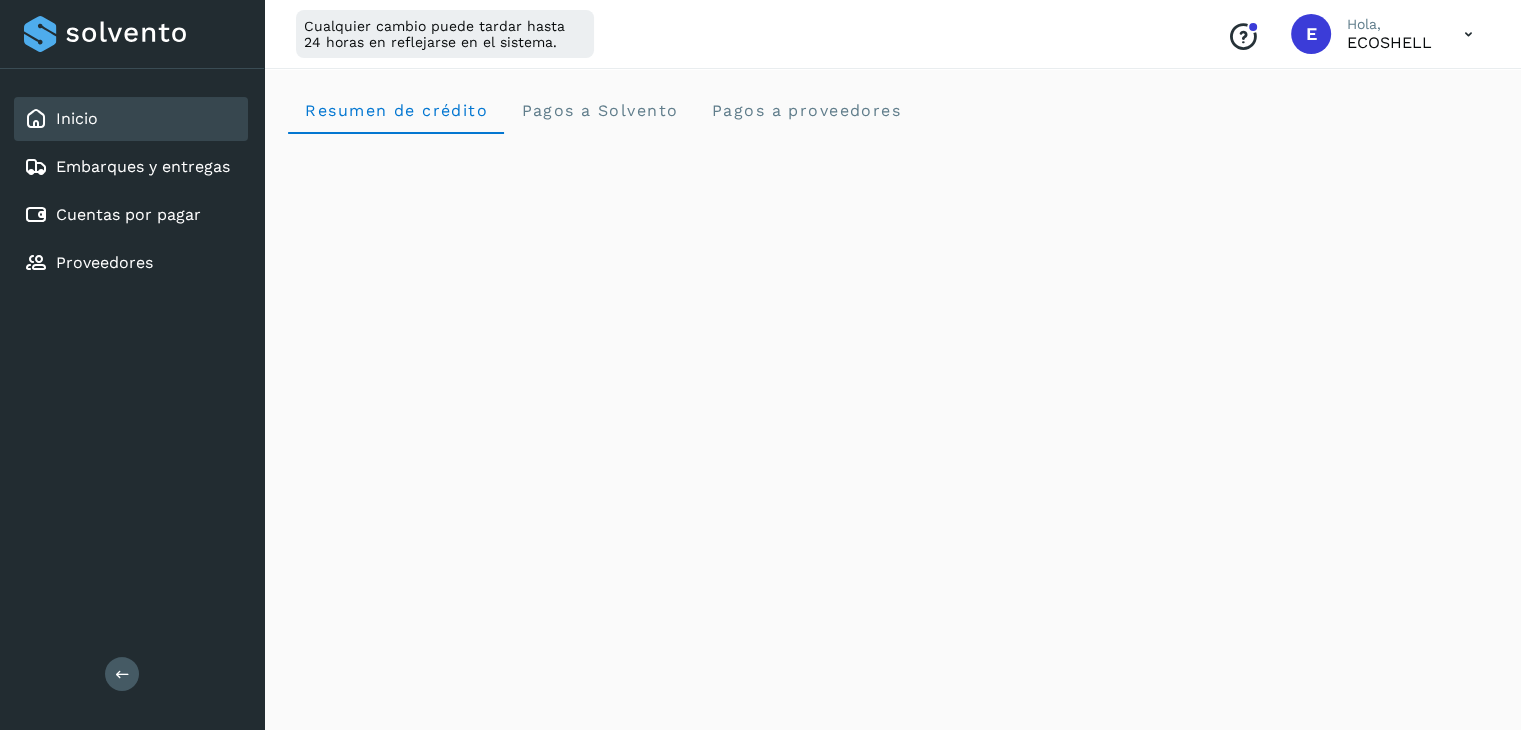 click at bounding box center [1468, 34] 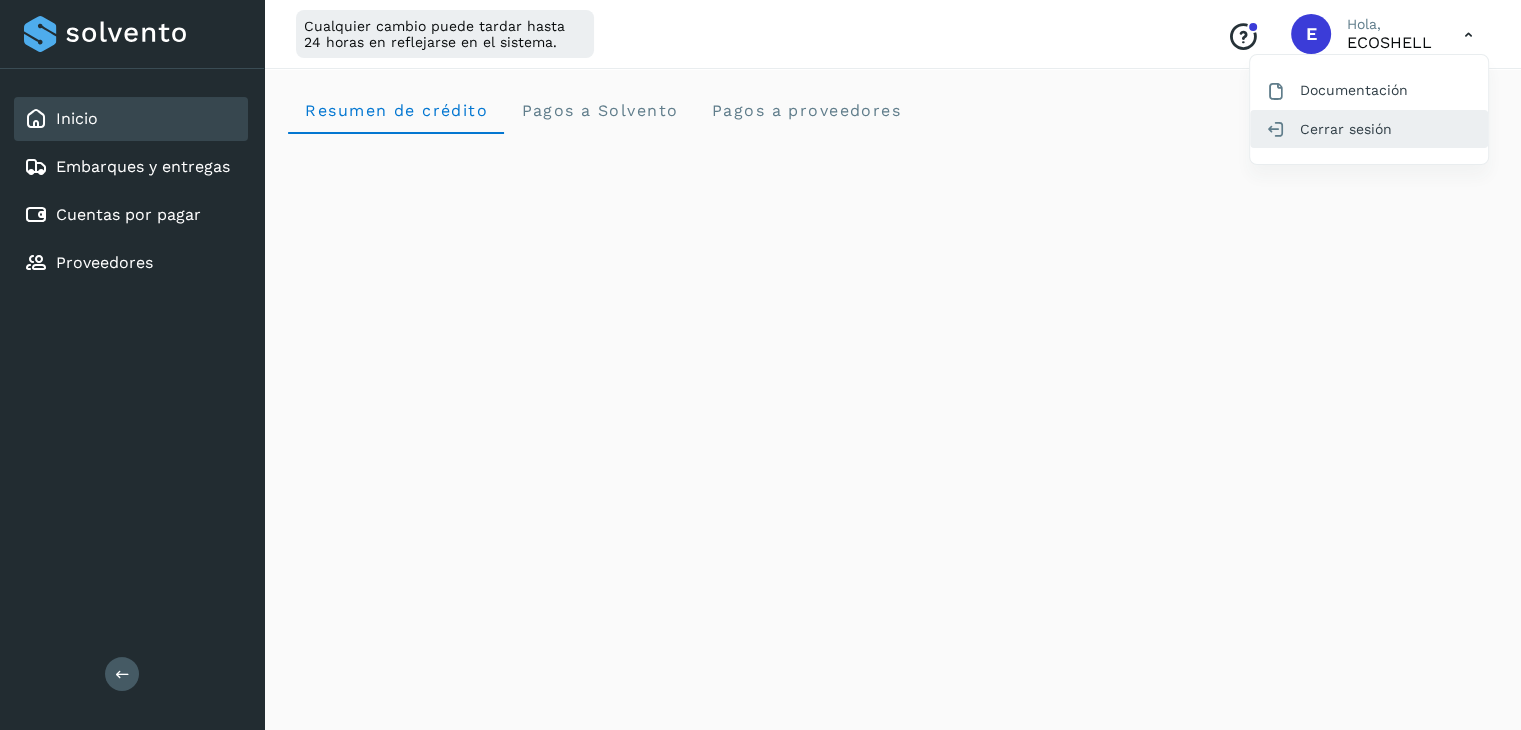 click on "Cerrar sesión" 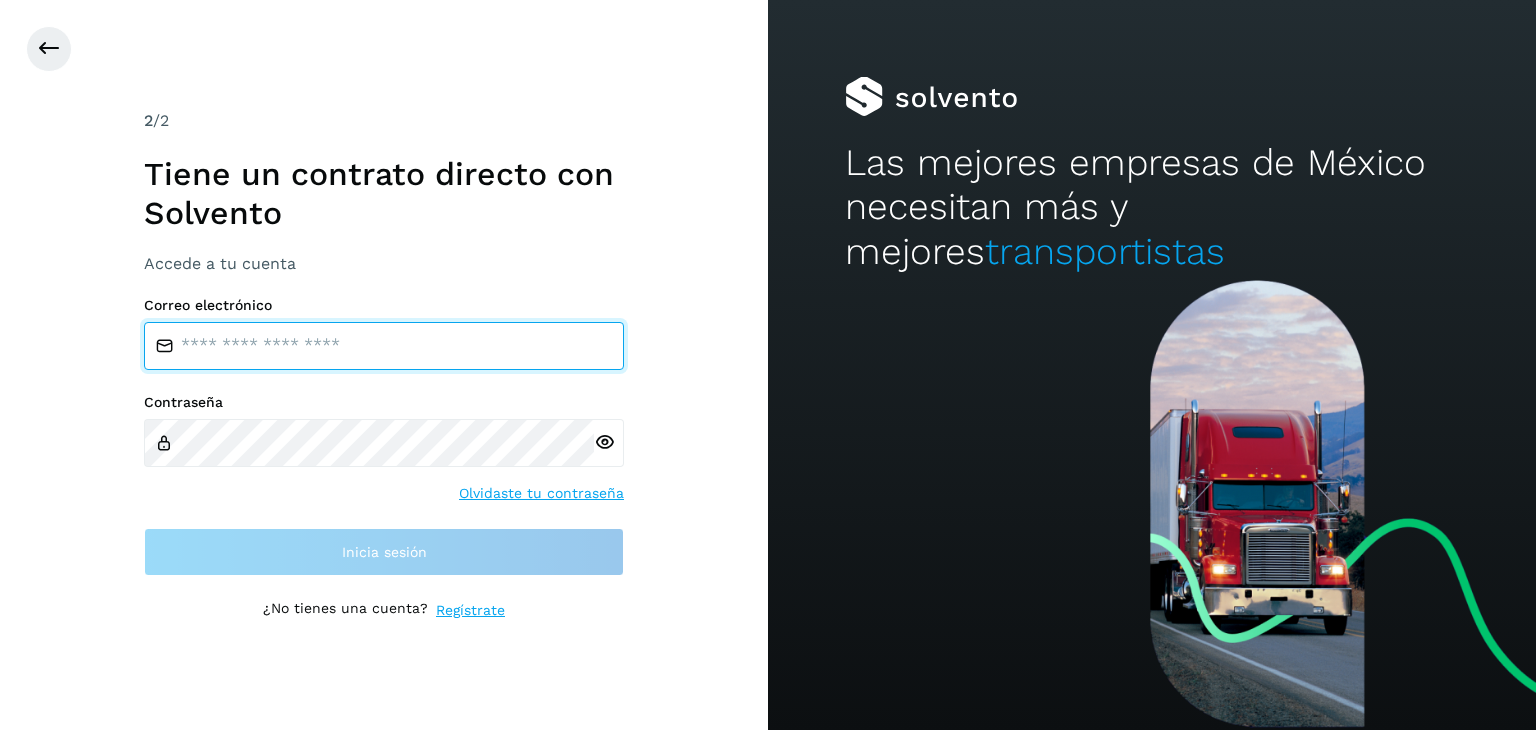 type on "**********" 